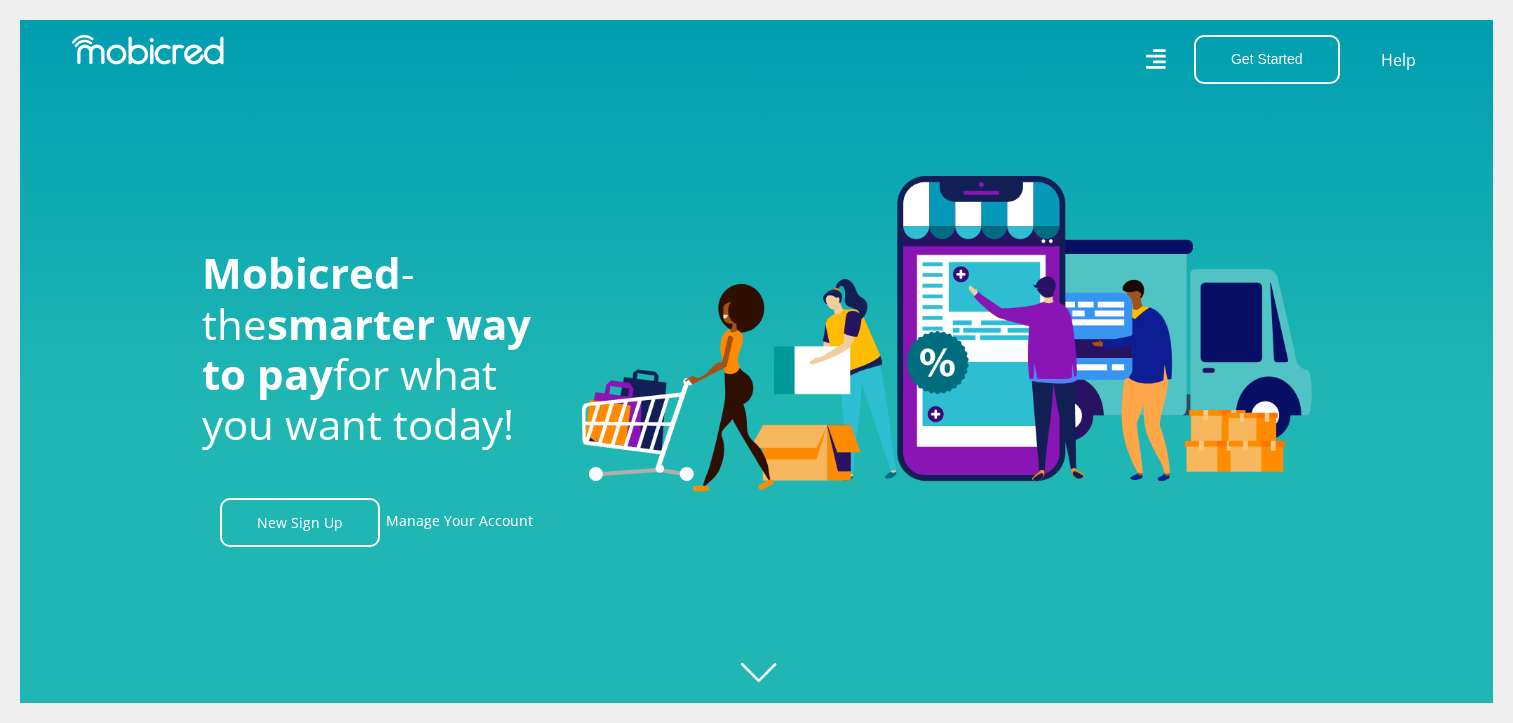 scroll, scrollTop: 0, scrollLeft: 0, axis: both 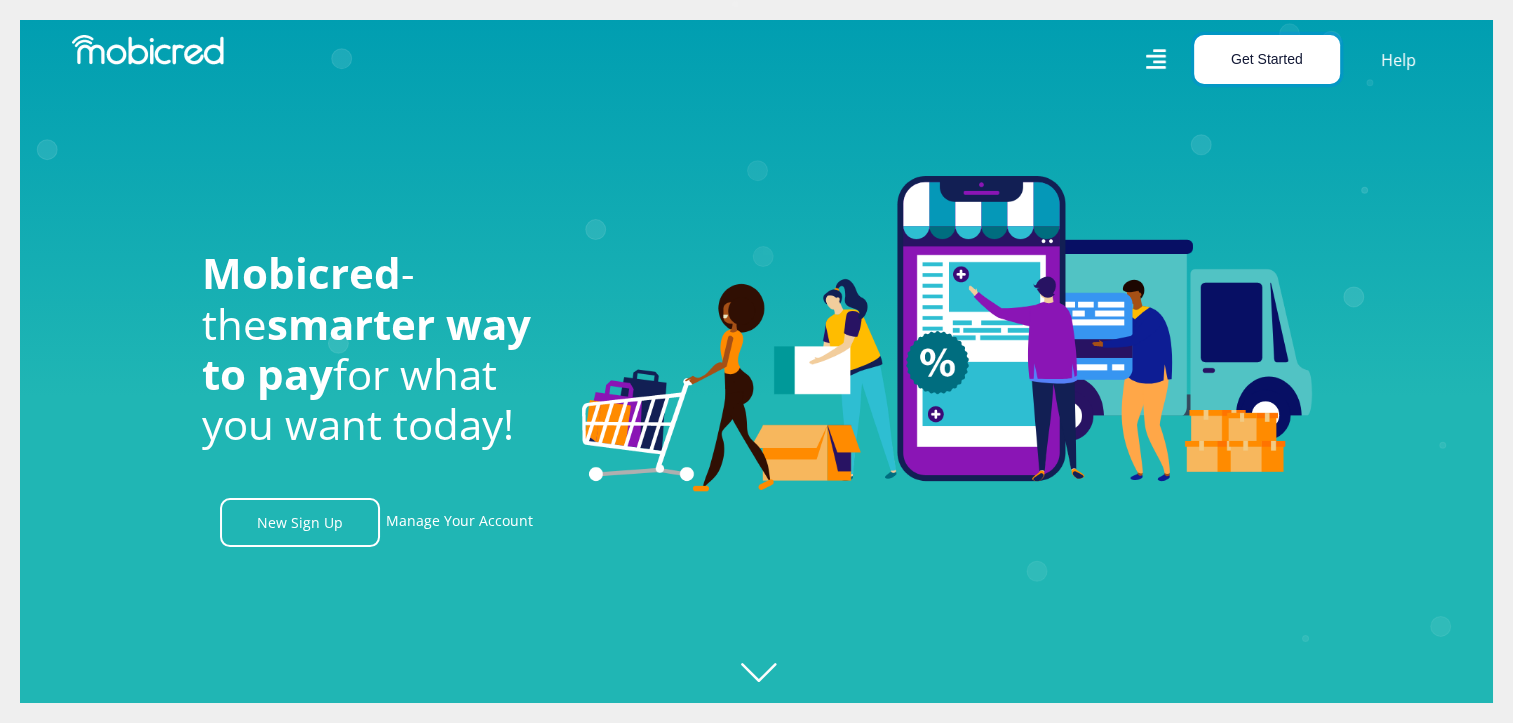 click on "Get Started" at bounding box center [1267, 59] 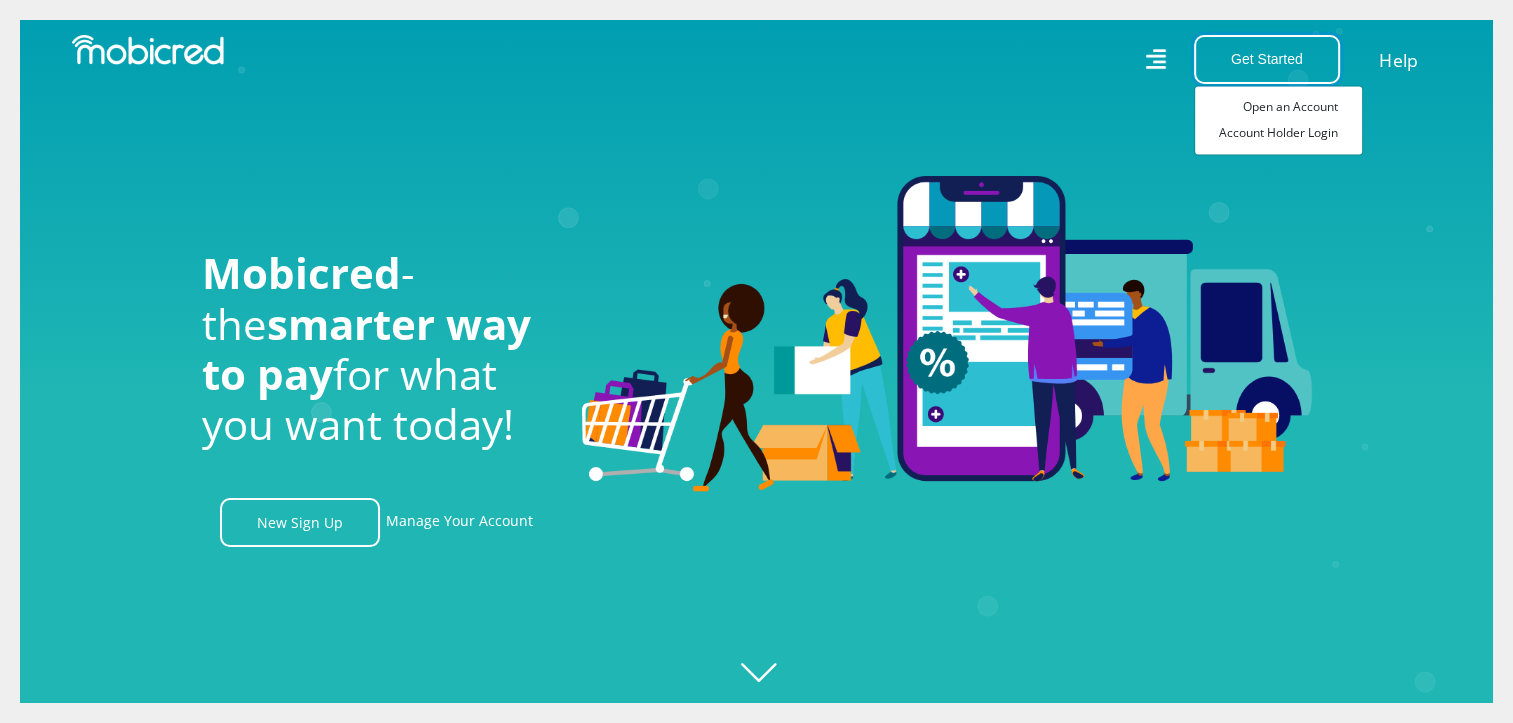 scroll, scrollTop: 0, scrollLeft: 4560, axis: horizontal 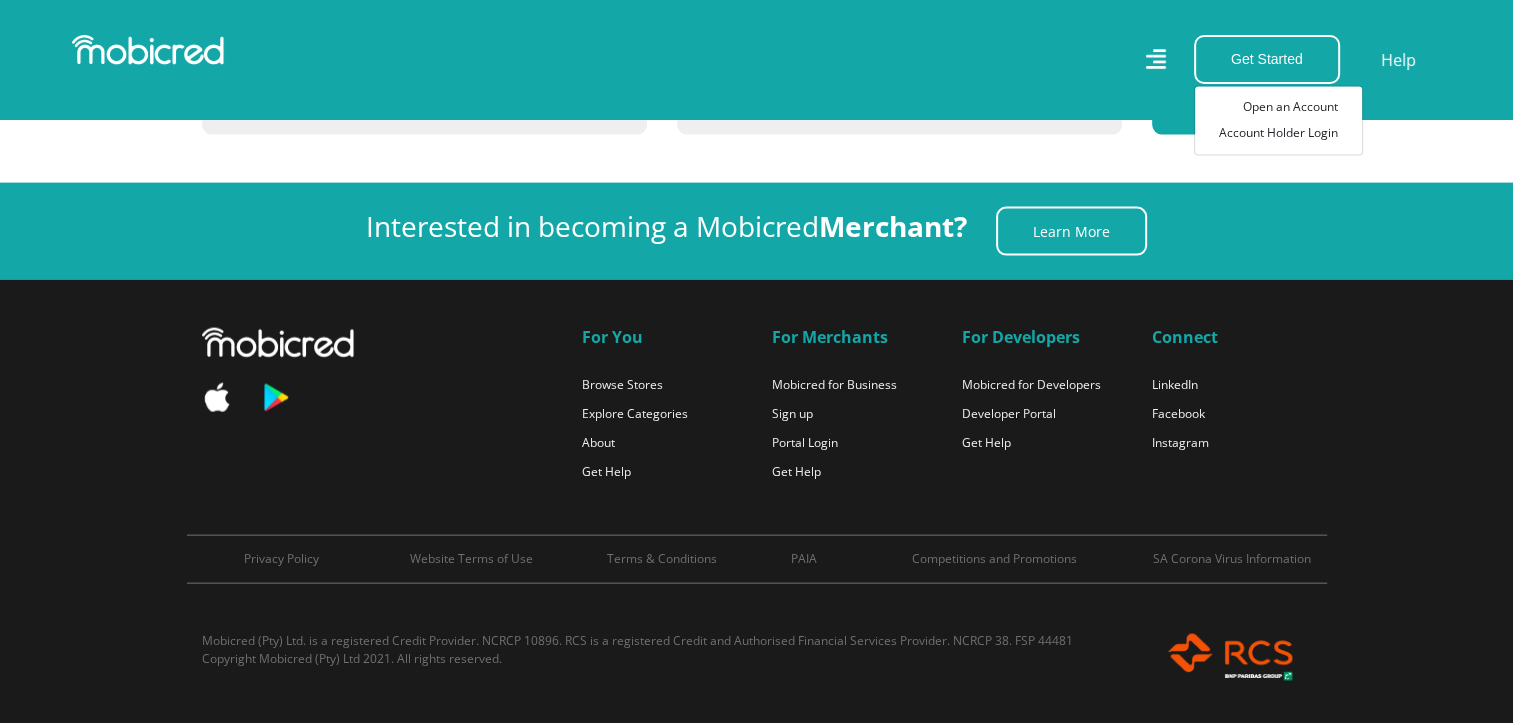 click 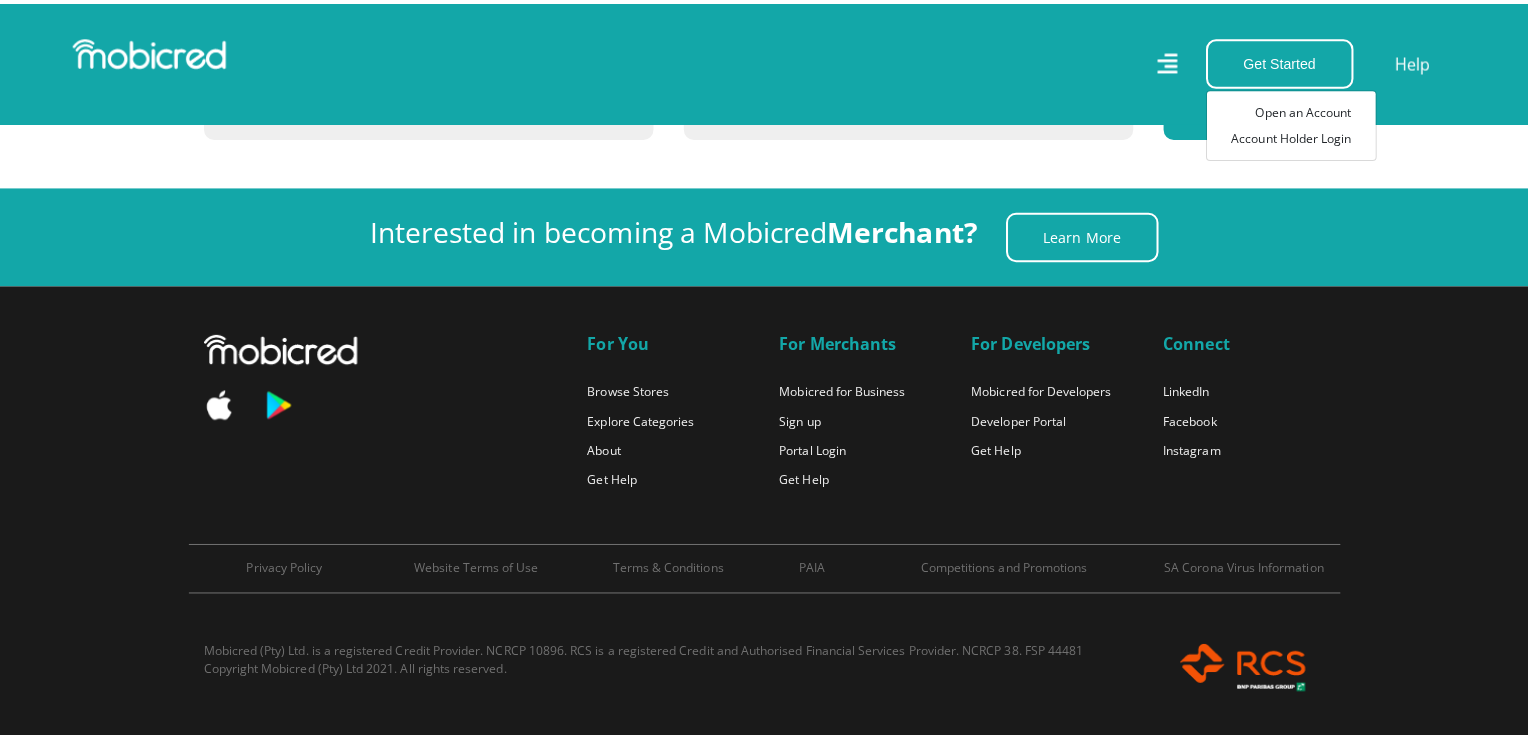 scroll, scrollTop: 4423, scrollLeft: 0, axis: vertical 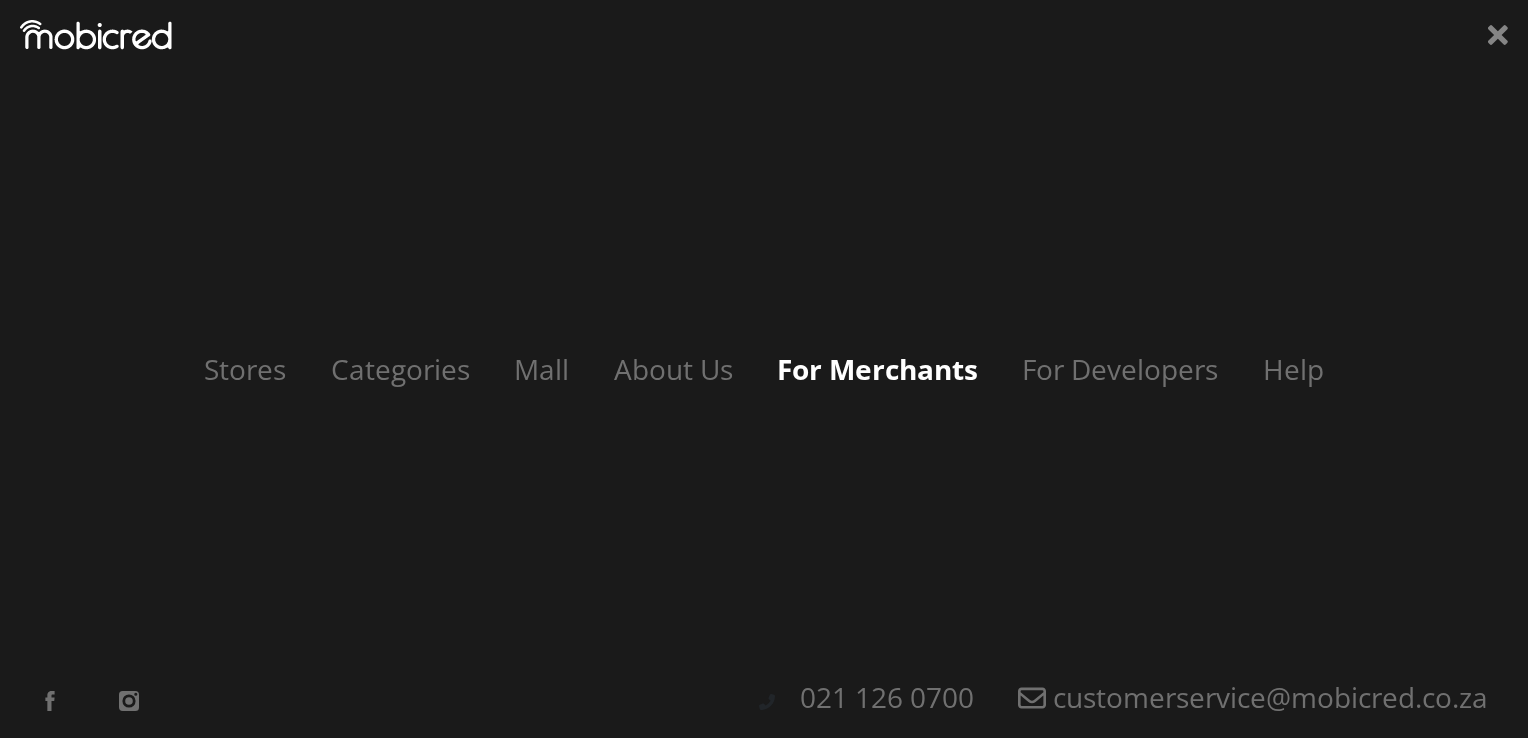 click on "For Merchants" at bounding box center [877, 369] 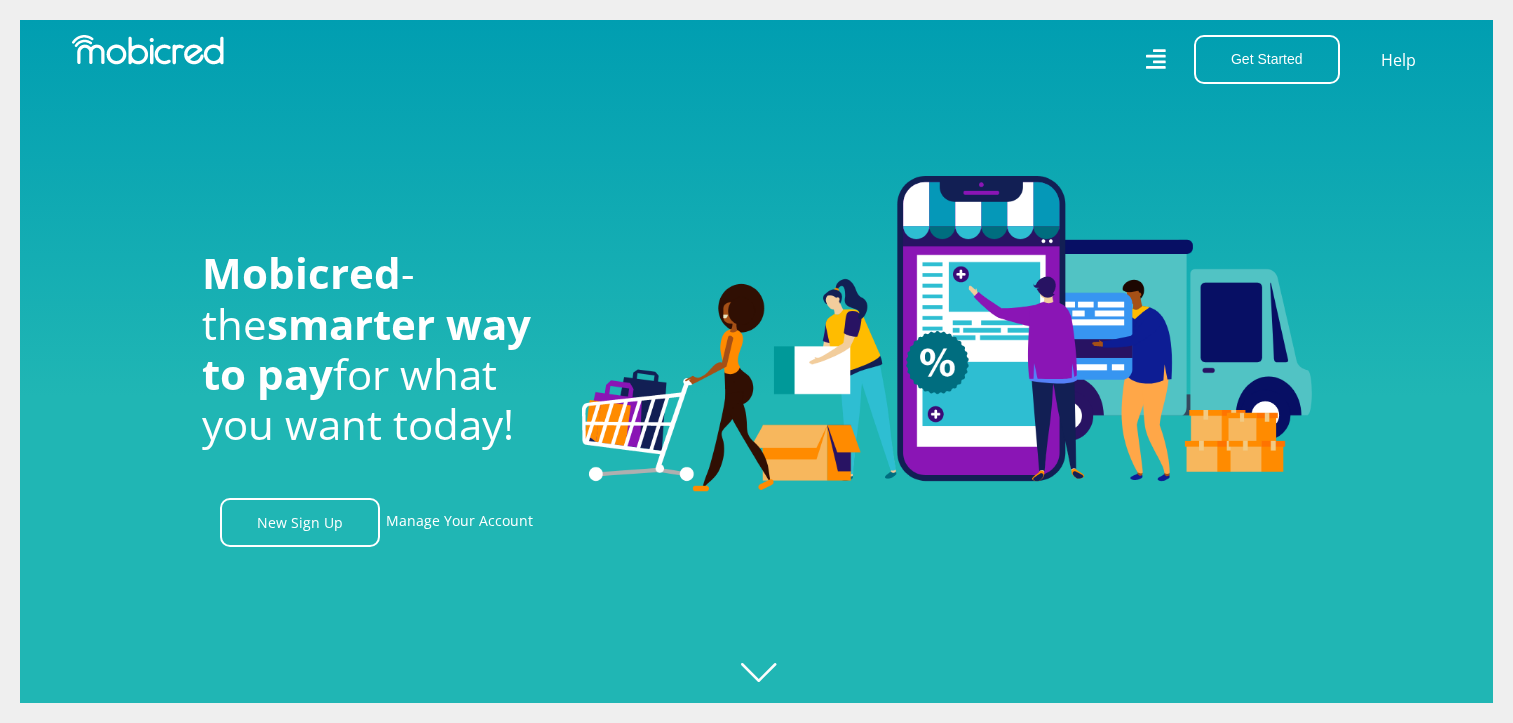scroll, scrollTop: 0, scrollLeft: 0, axis: both 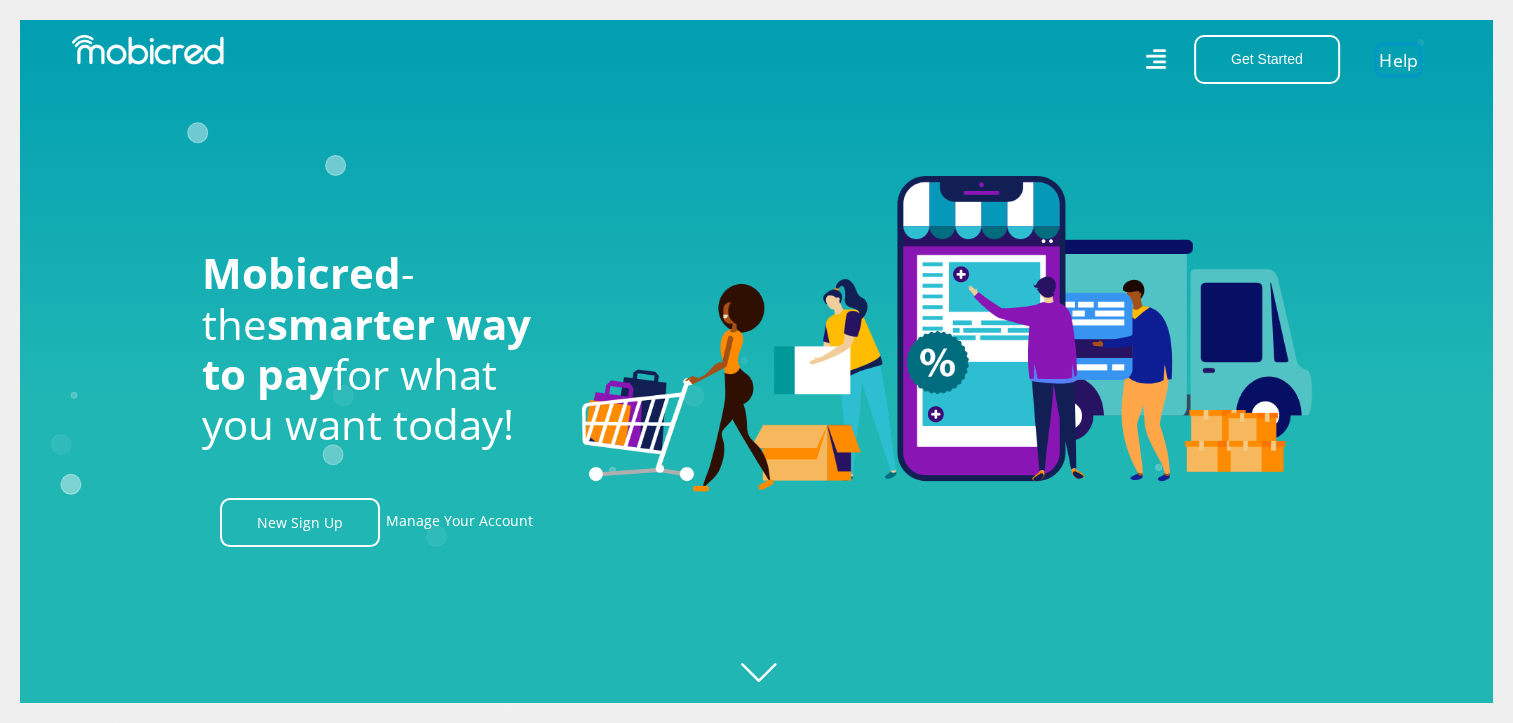 click on "Help" at bounding box center (1398, 59) 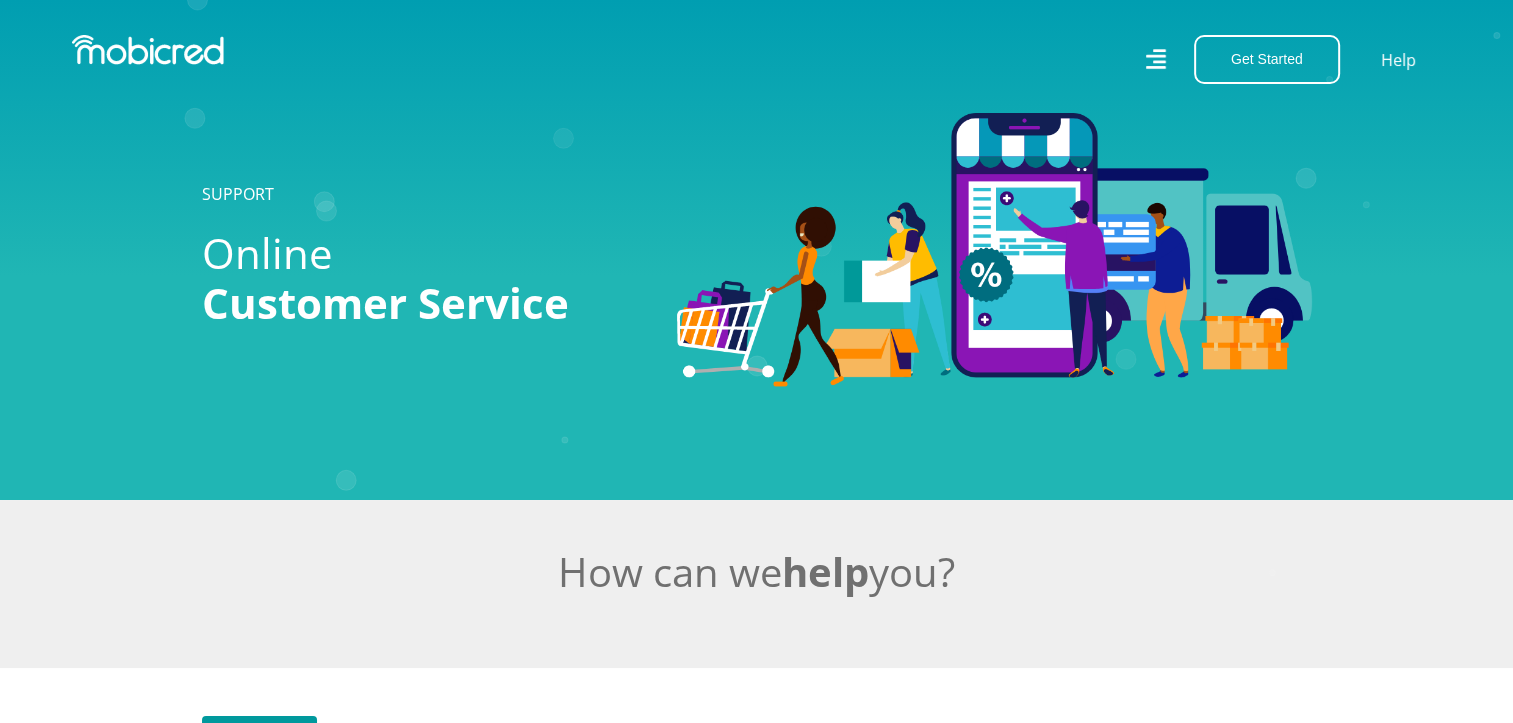 scroll, scrollTop: 0, scrollLeft: 0, axis: both 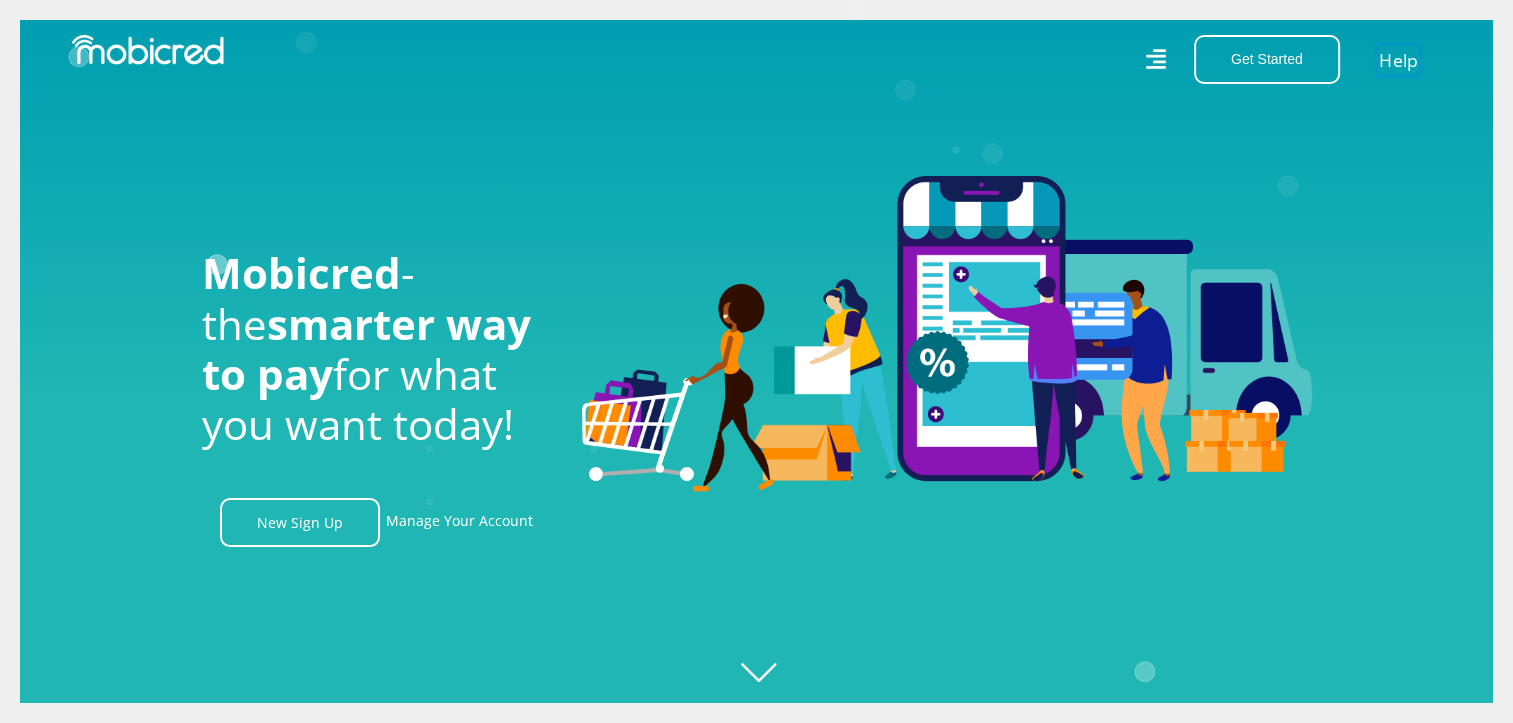 click on "Help" at bounding box center (1398, 59) 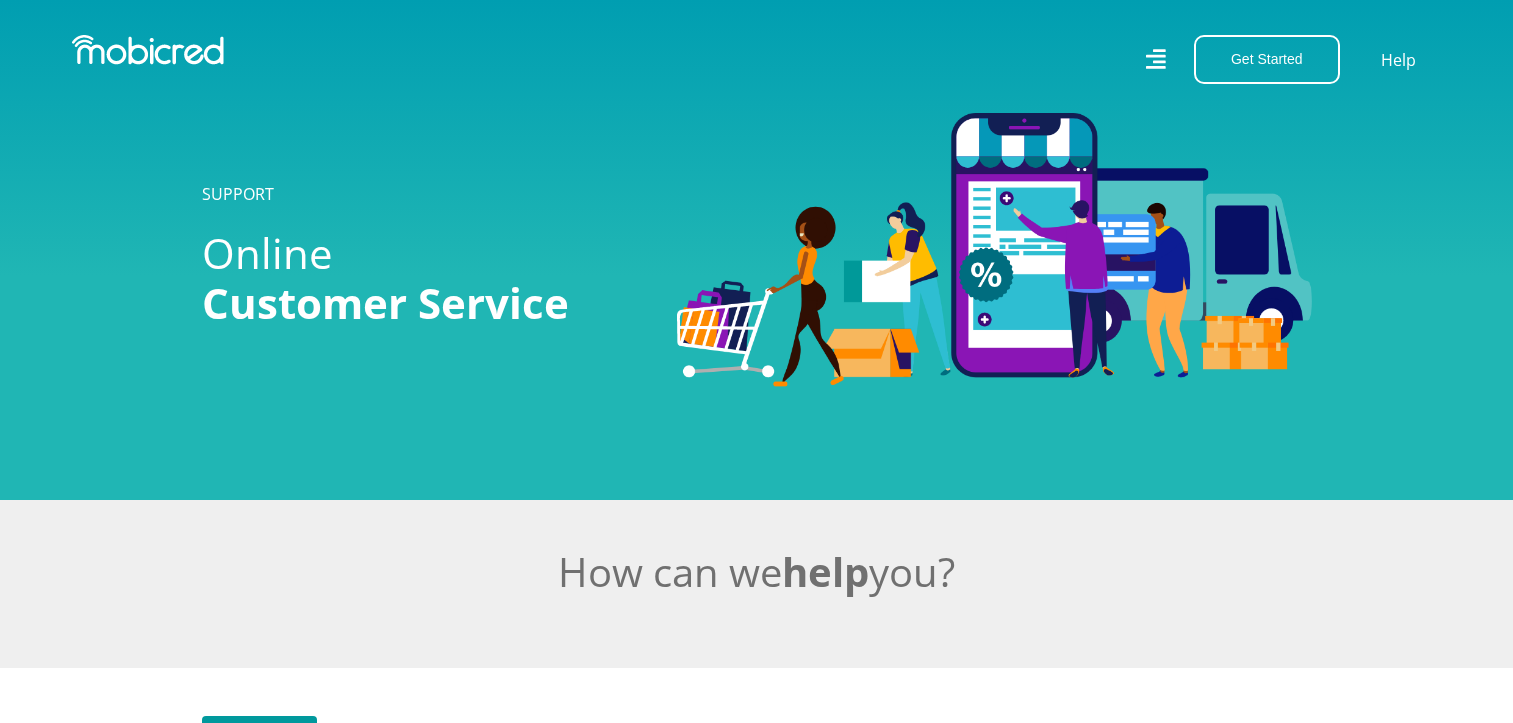 scroll, scrollTop: 0, scrollLeft: 0, axis: both 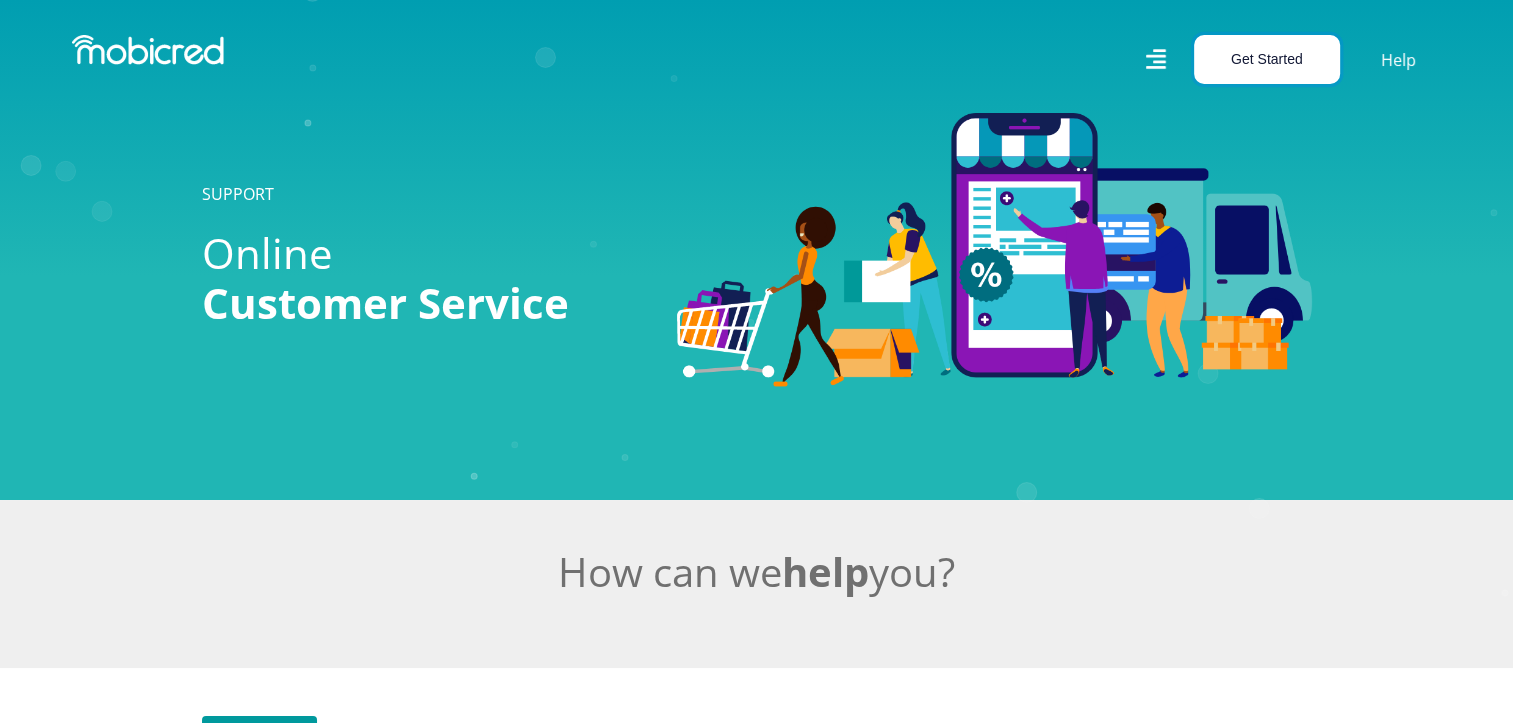 click on "Get Started" at bounding box center (1267, 59) 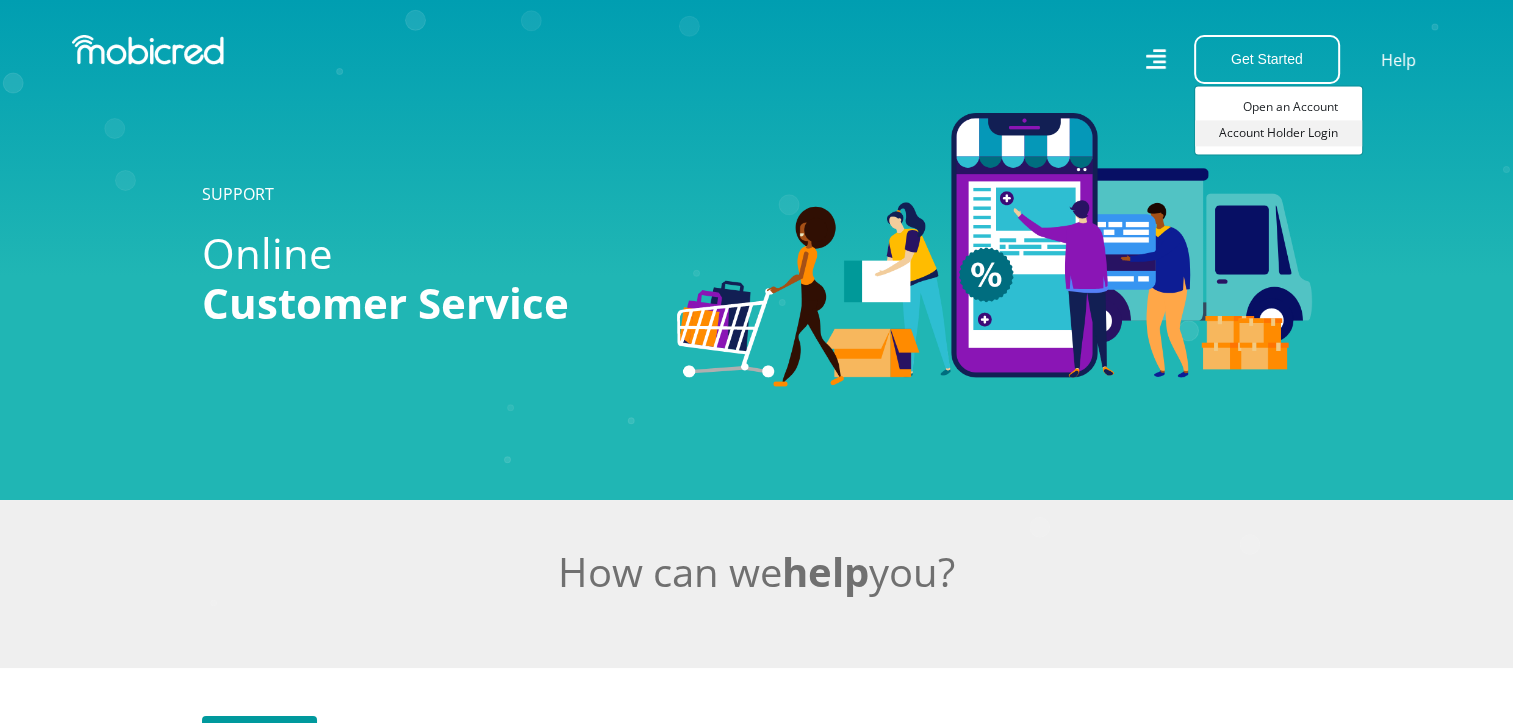 click on "Account Holder Login" at bounding box center (1278, 133) 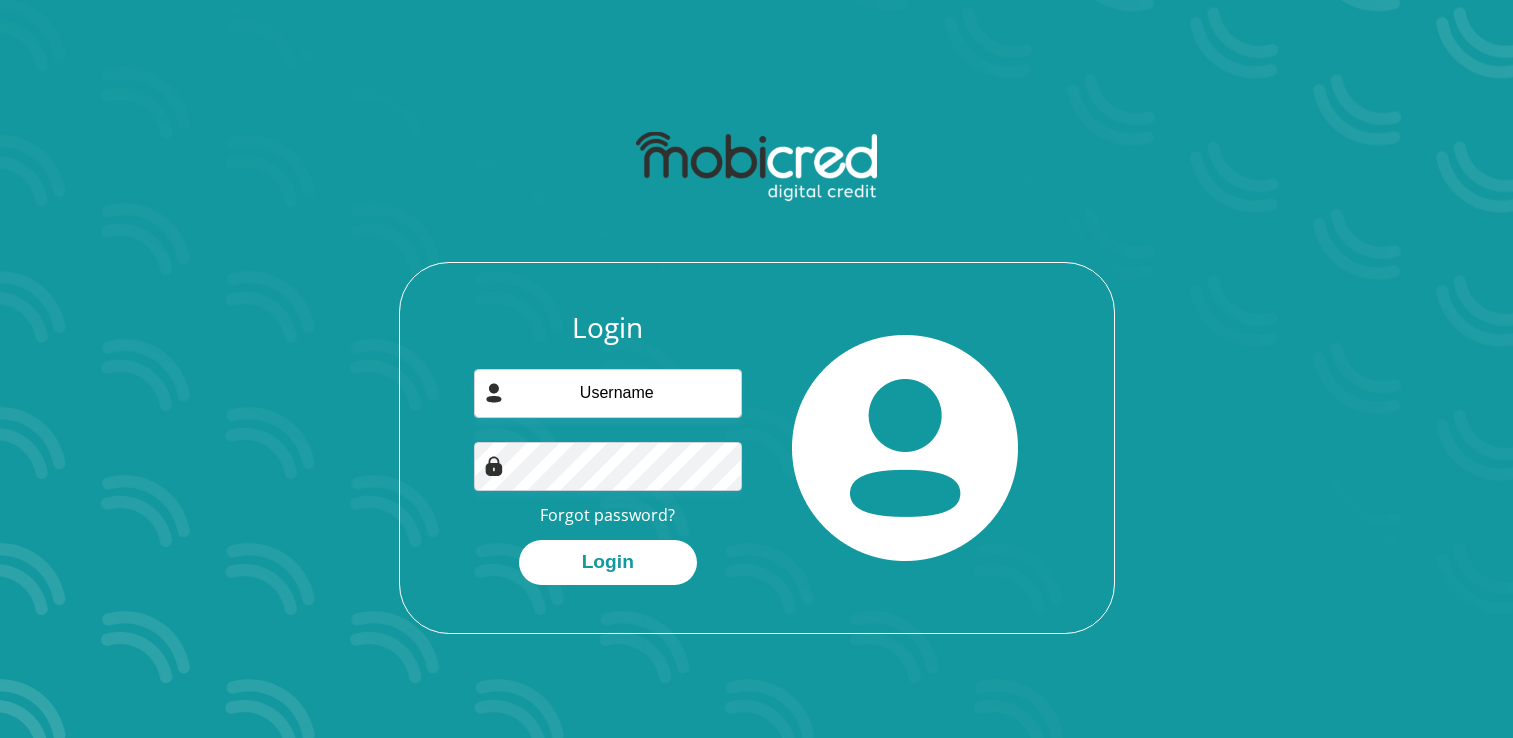 scroll, scrollTop: 0, scrollLeft: 0, axis: both 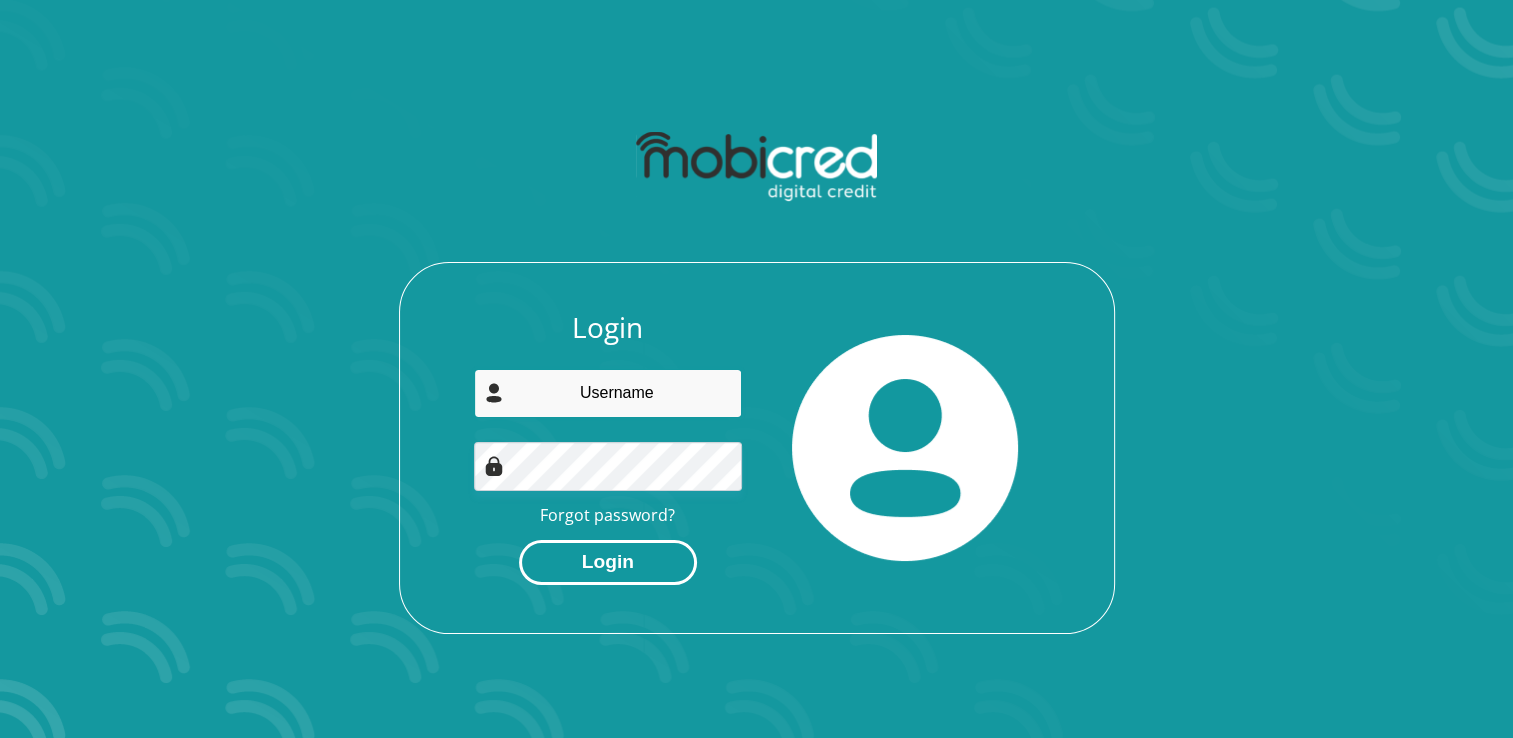 type on "[EMAIL]" 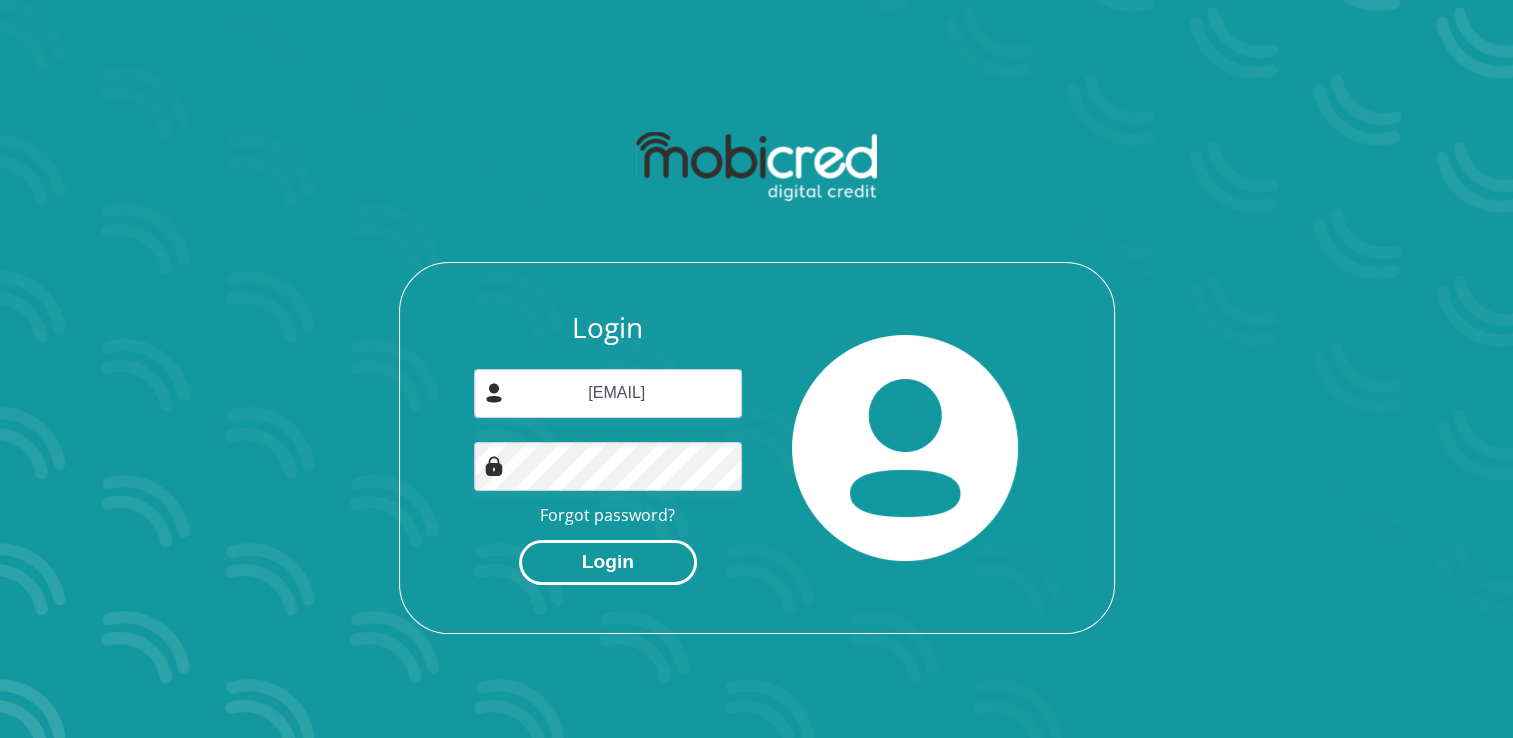 click on "Login" at bounding box center (608, 562) 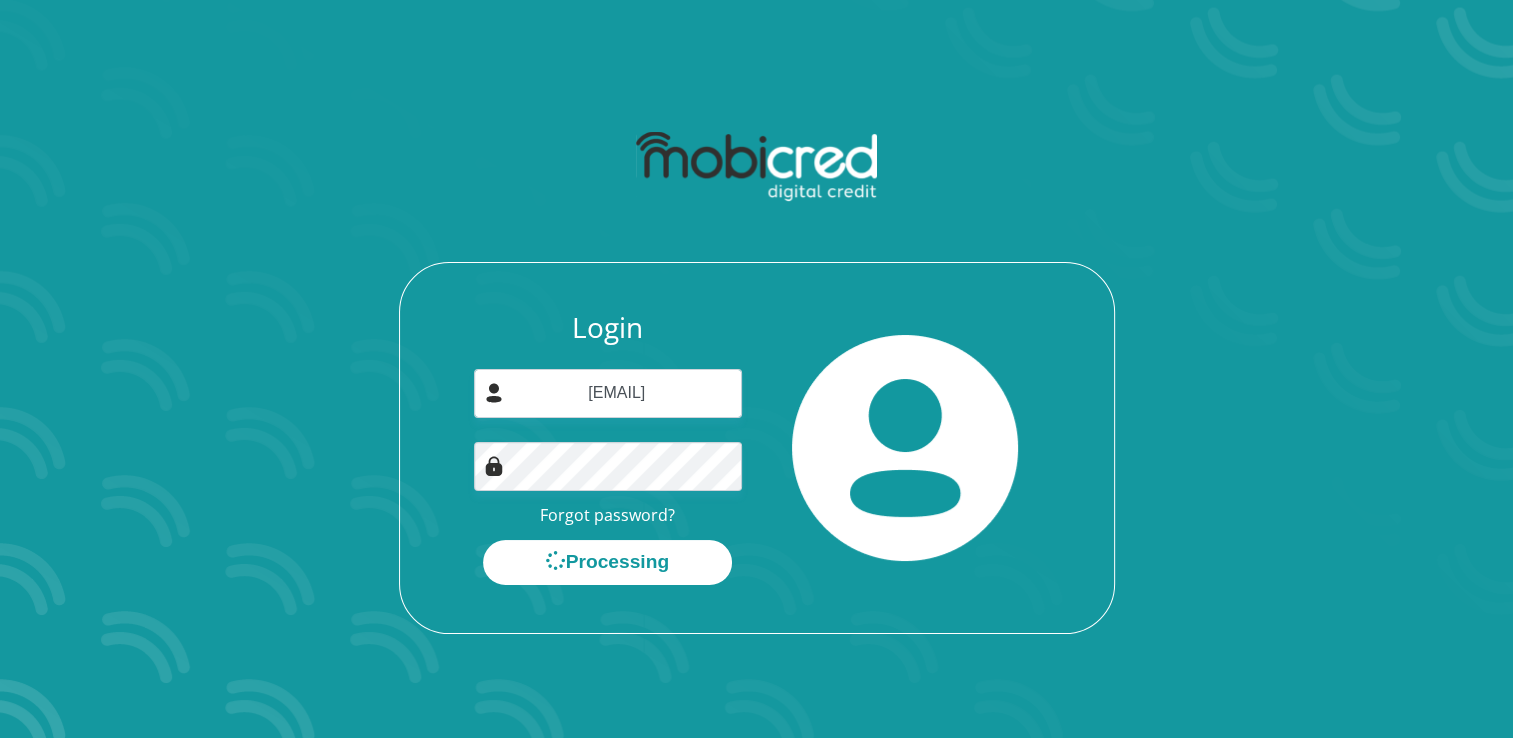 scroll, scrollTop: 0, scrollLeft: 0, axis: both 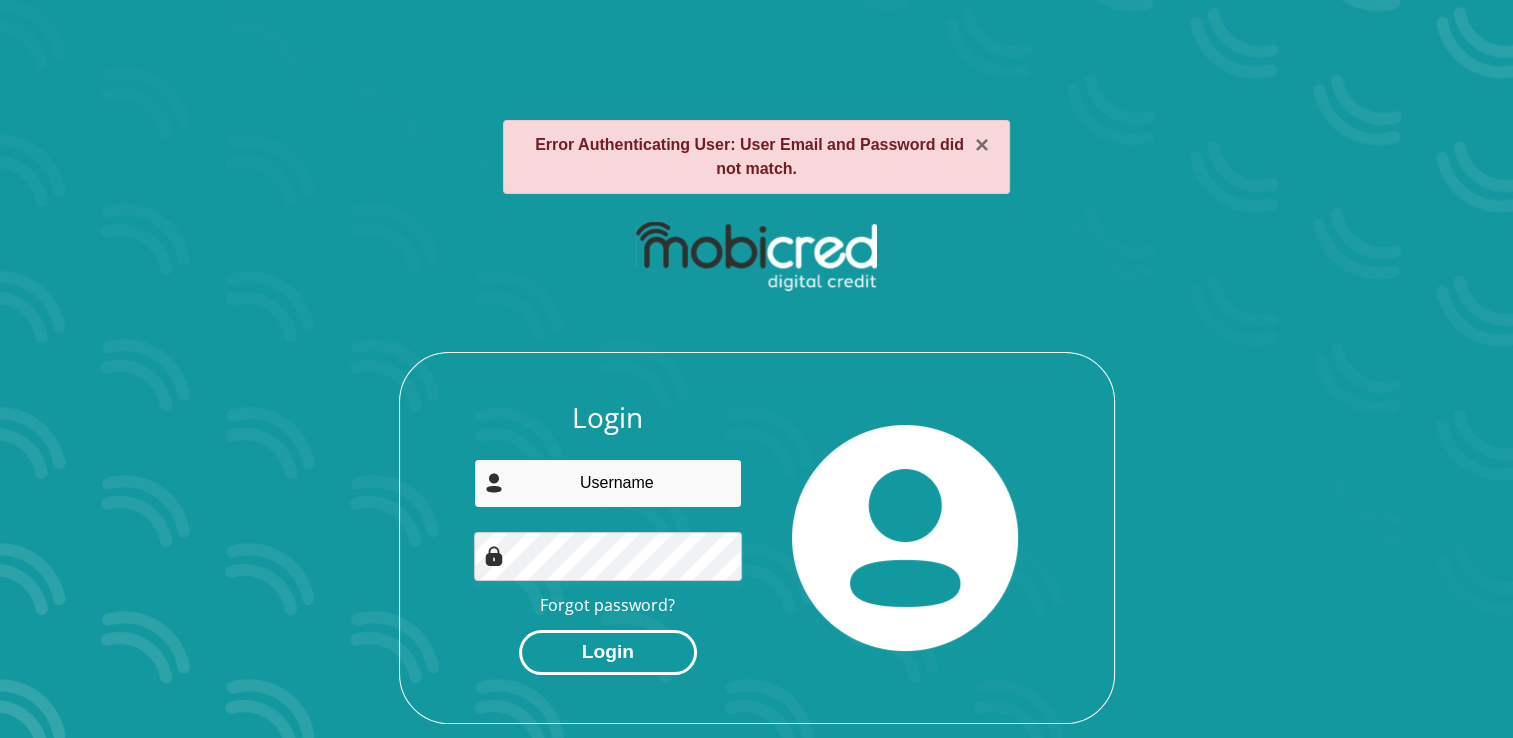 type on "[EMAIL]" 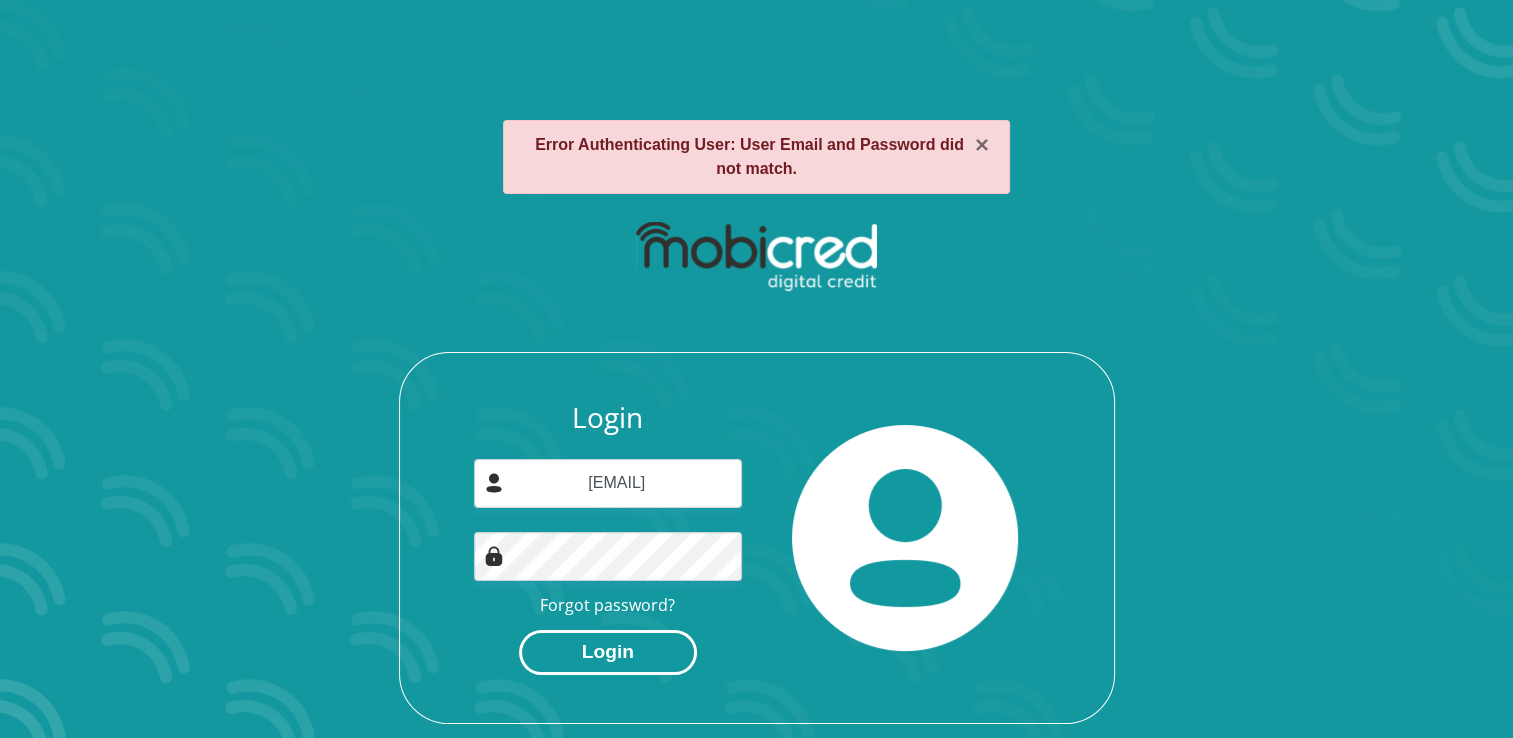 click on "Login" at bounding box center [608, 652] 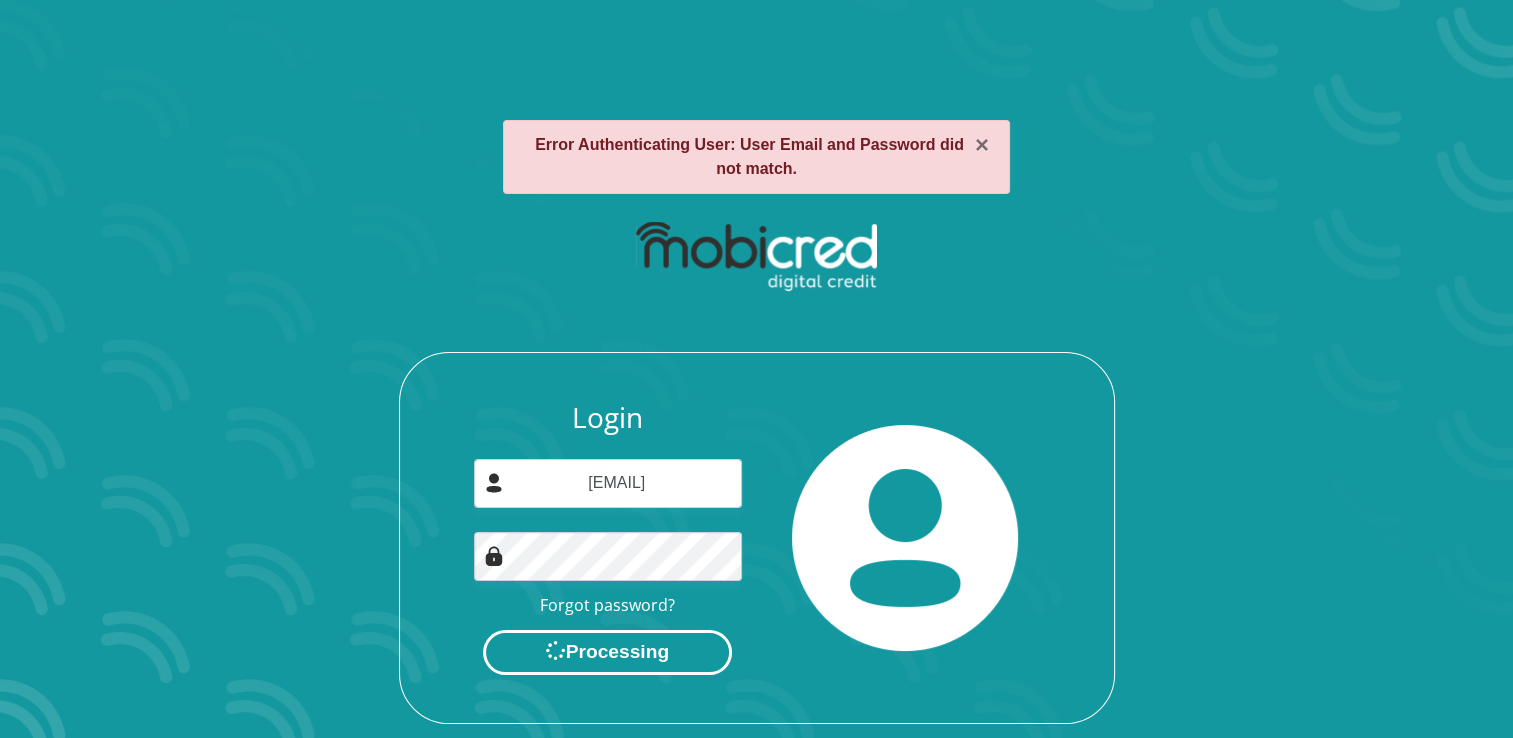 scroll, scrollTop: 0, scrollLeft: 0, axis: both 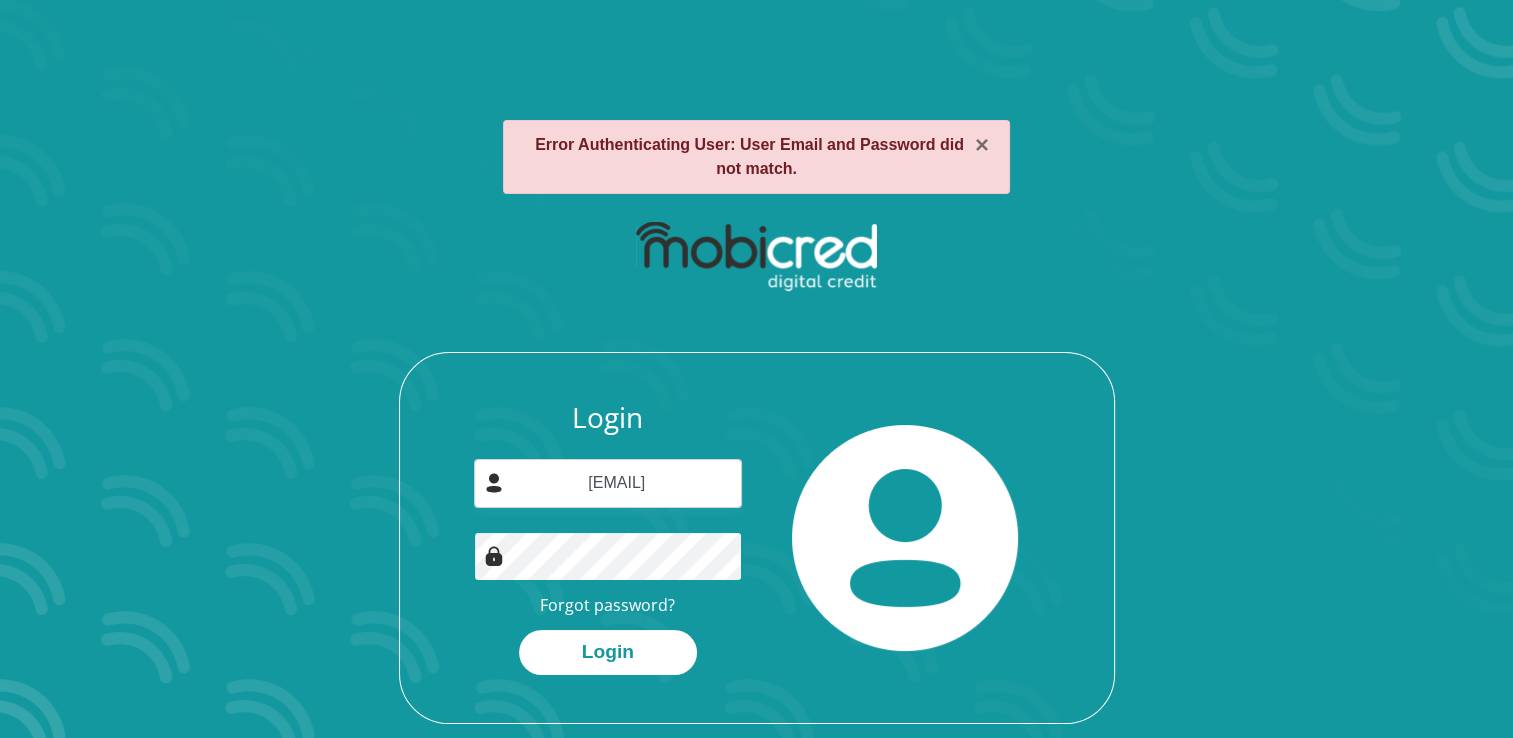type on "[EMAIL]" 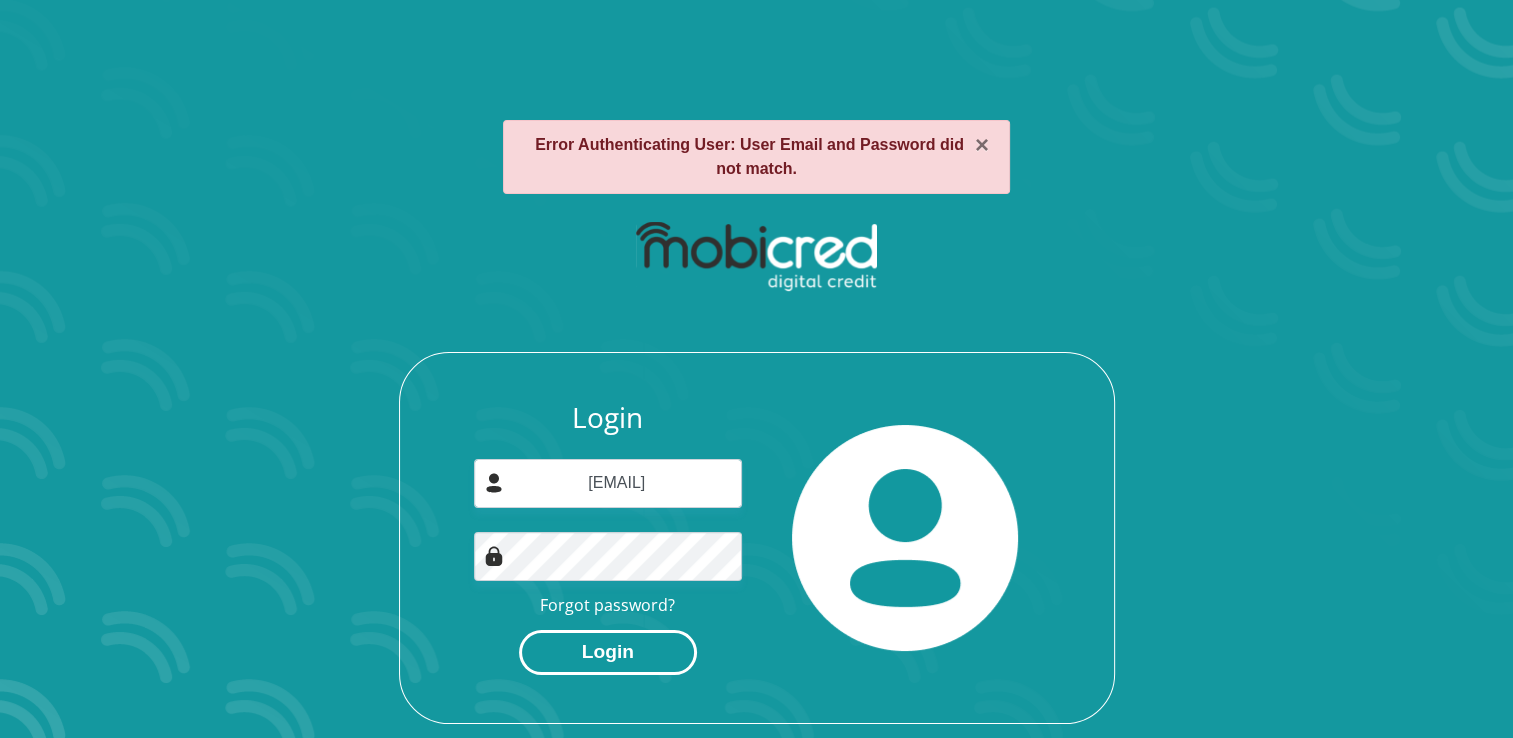 click on "Login" at bounding box center [608, 652] 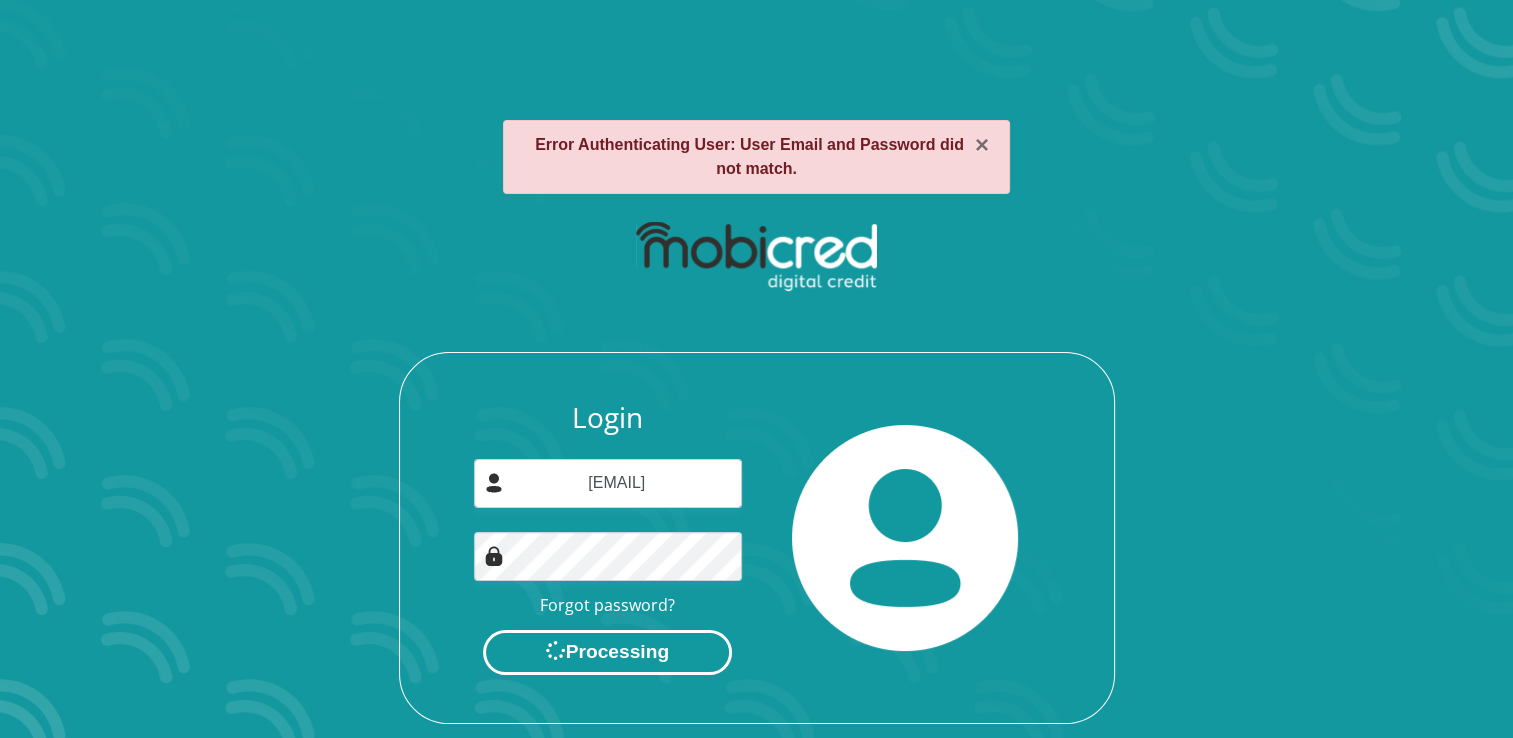scroll, scrollTop: 0, scrollLeft: 0, axis: both 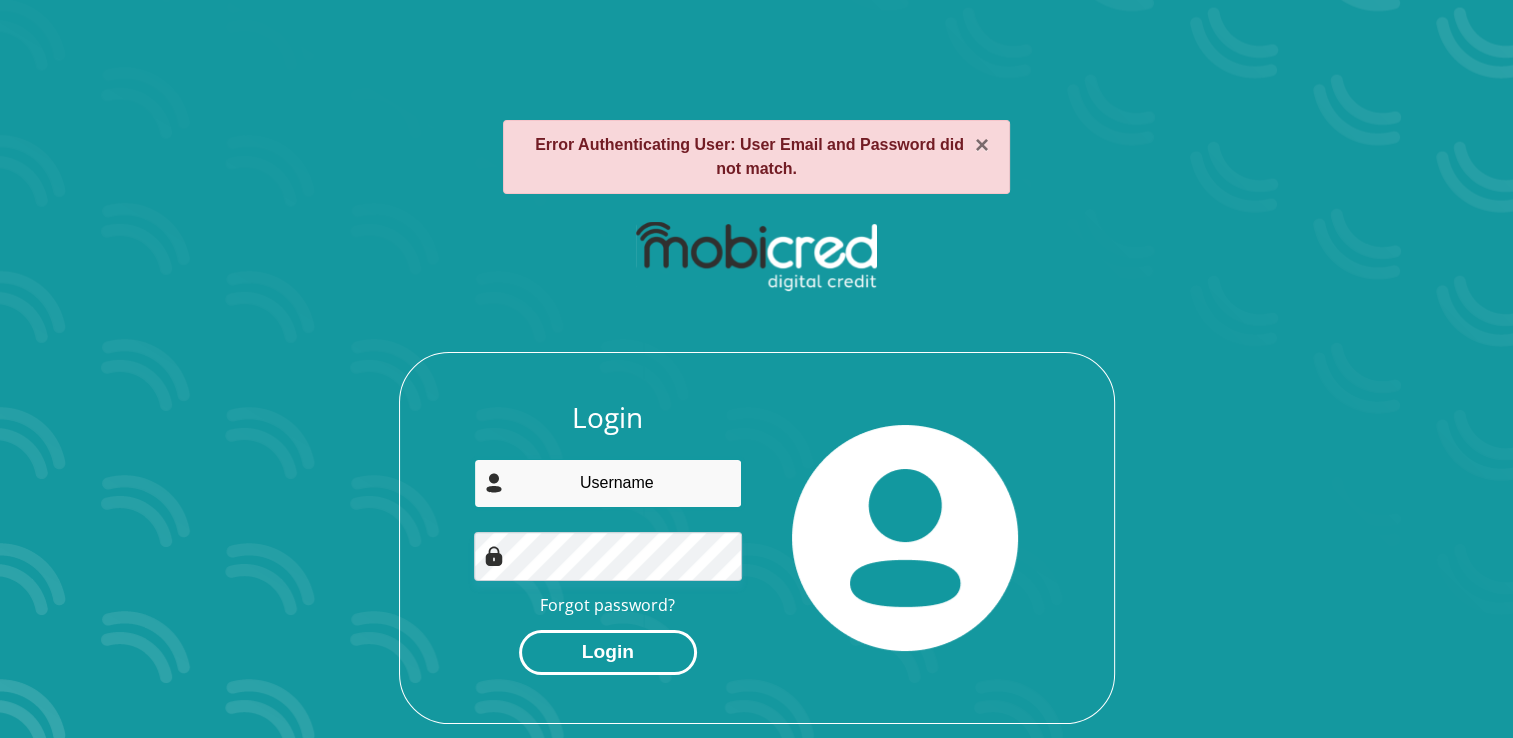type on "naailahj@mobicred.co.za" 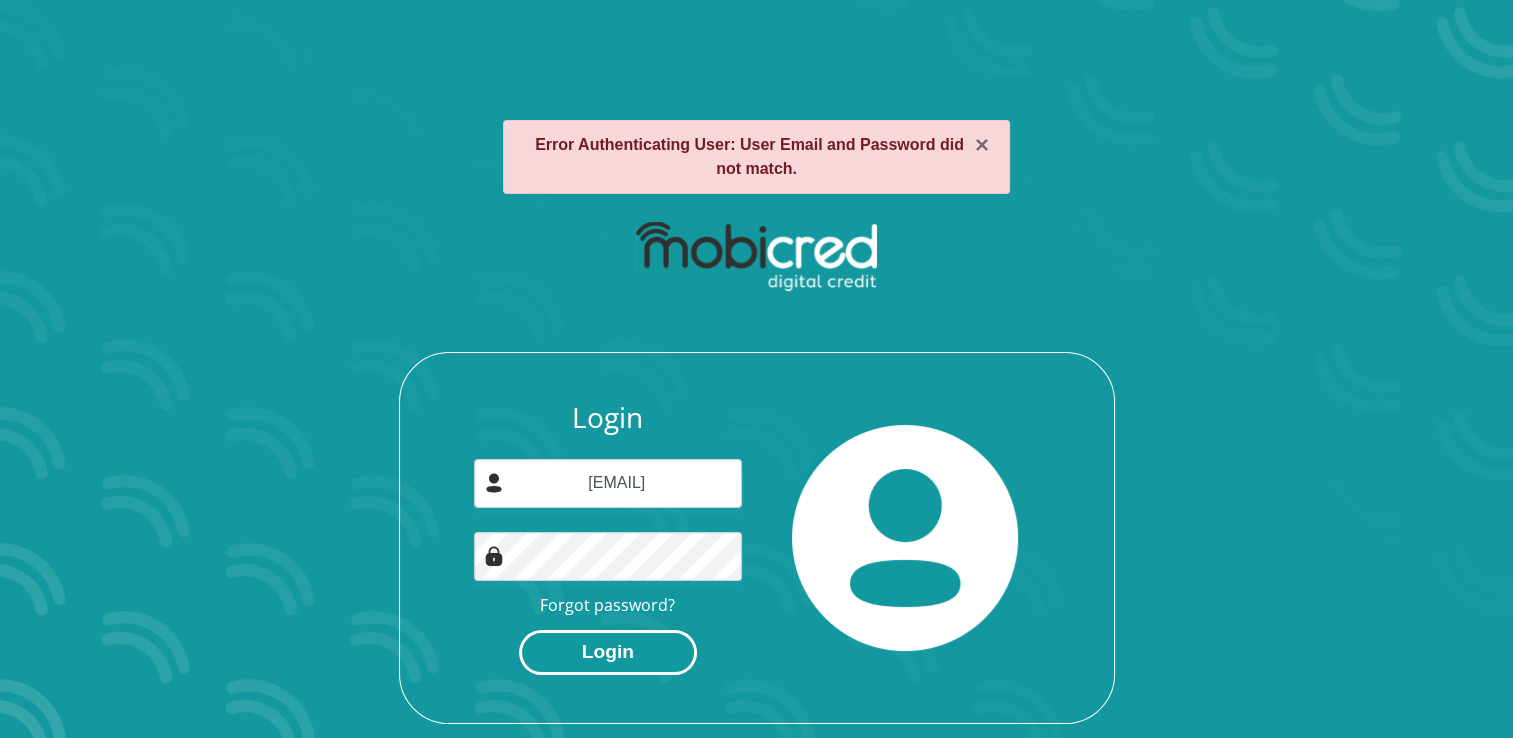 click on "Login" at bounding box center (608, 652) 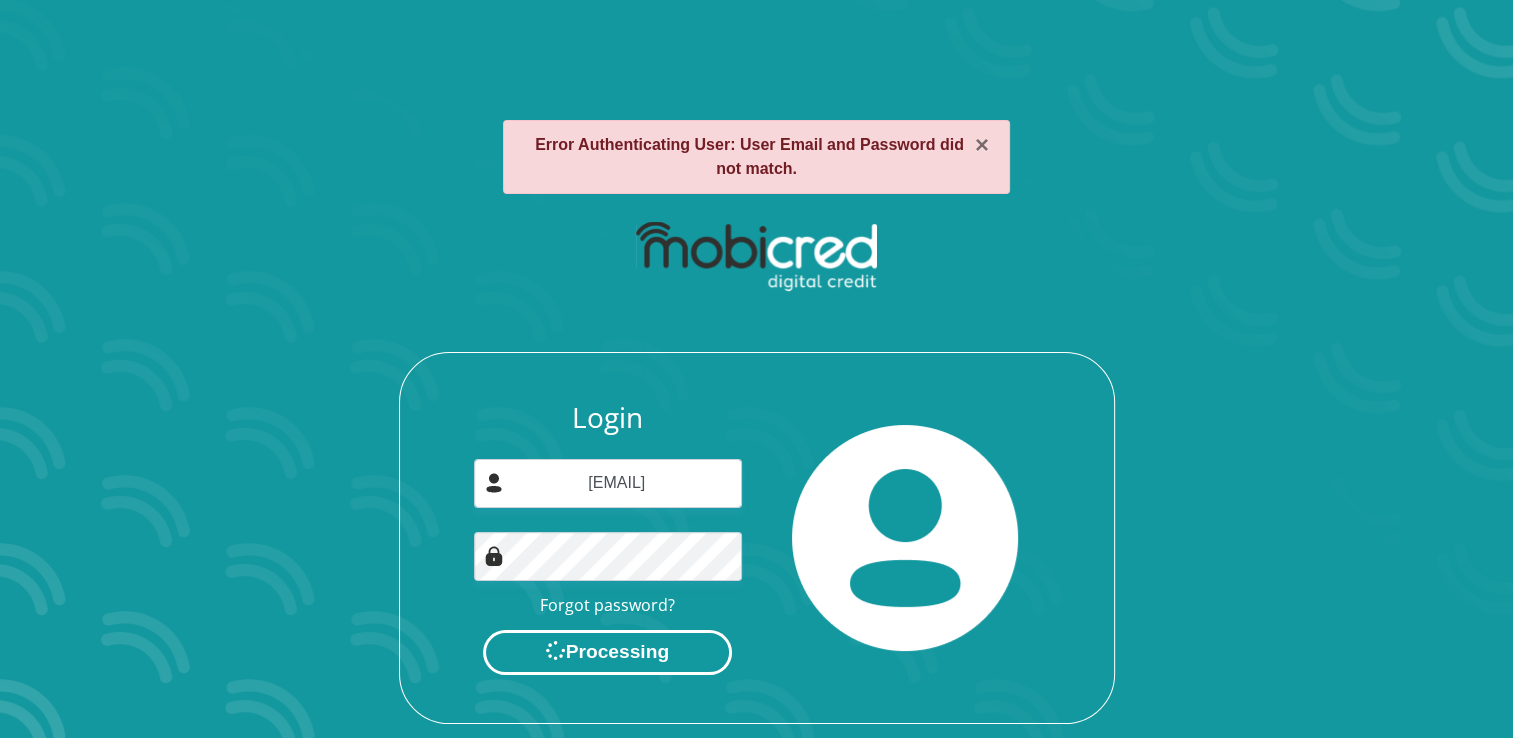 scroll, scrollTop: 0, scrollLeft: 0, axis: both 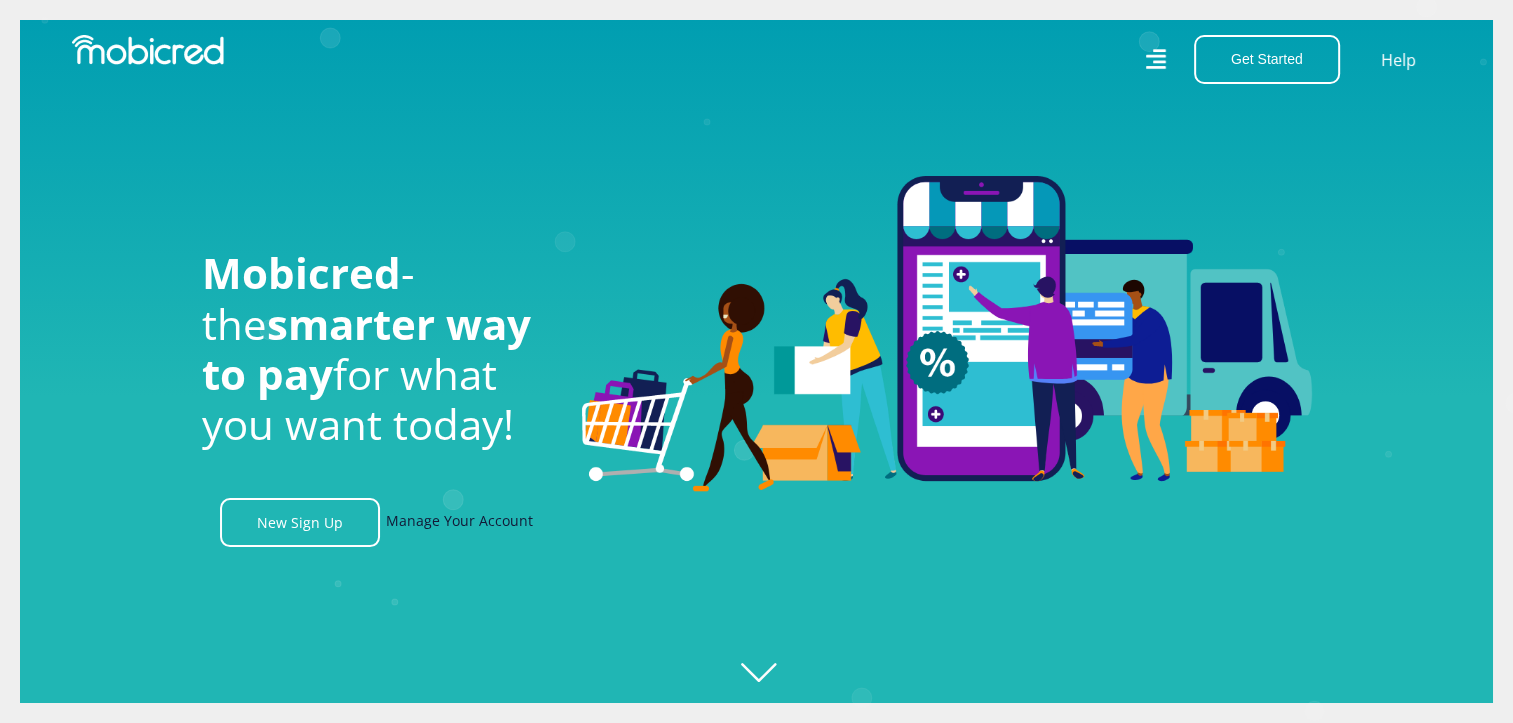 click on "Manage Your Account" at bounding box center [459, 522] 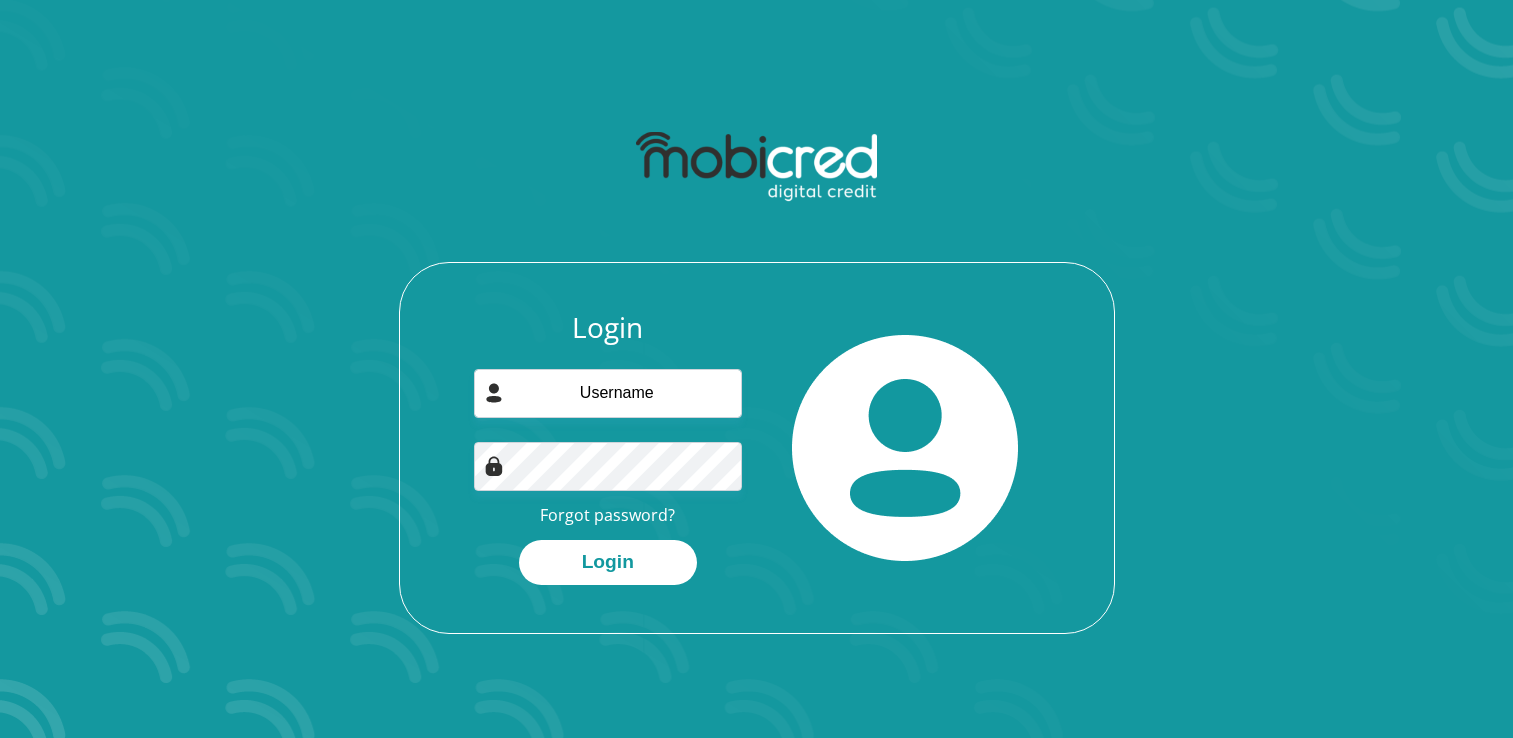 scroll, scrollTop: 0, scrollLeft: 0, axis: both 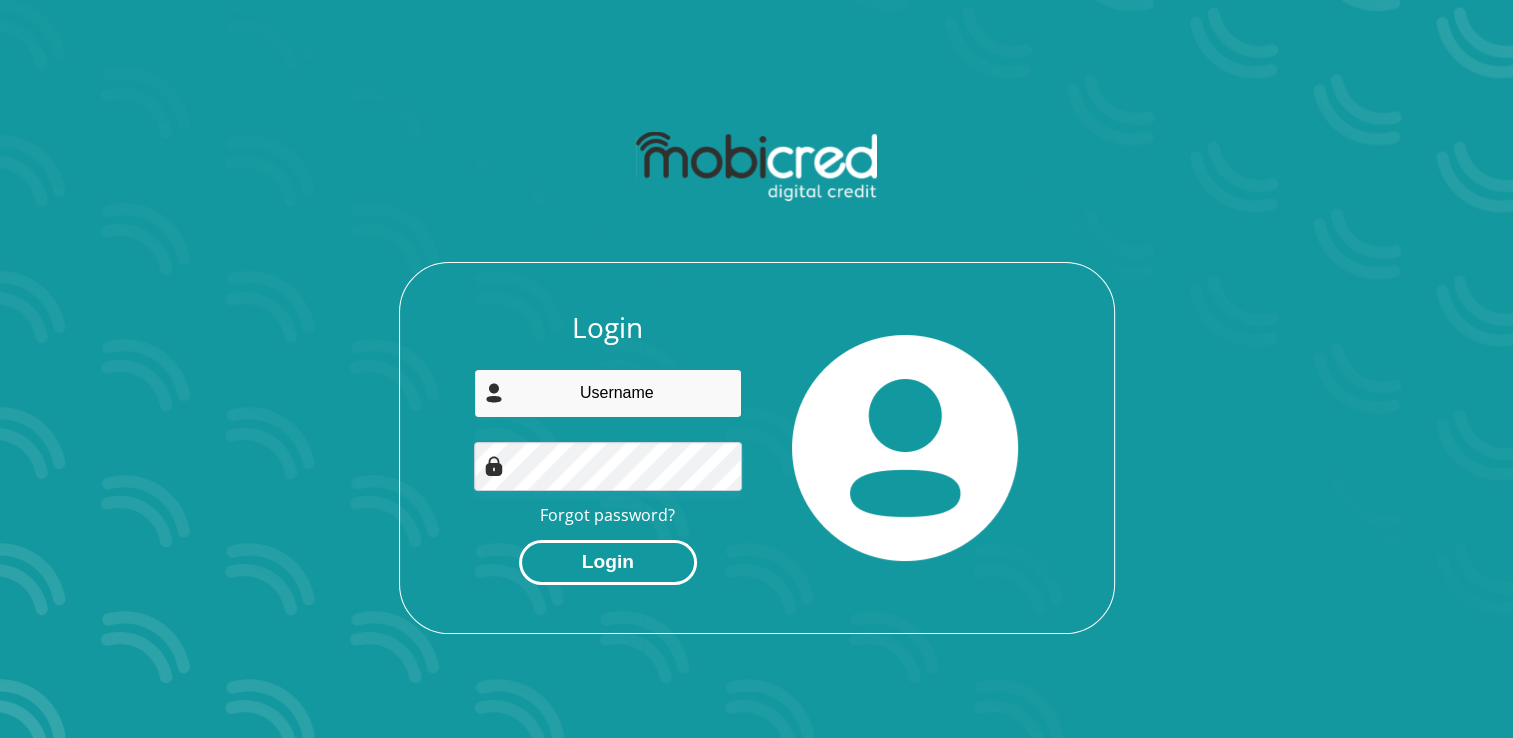 type on "[EMAIL]" 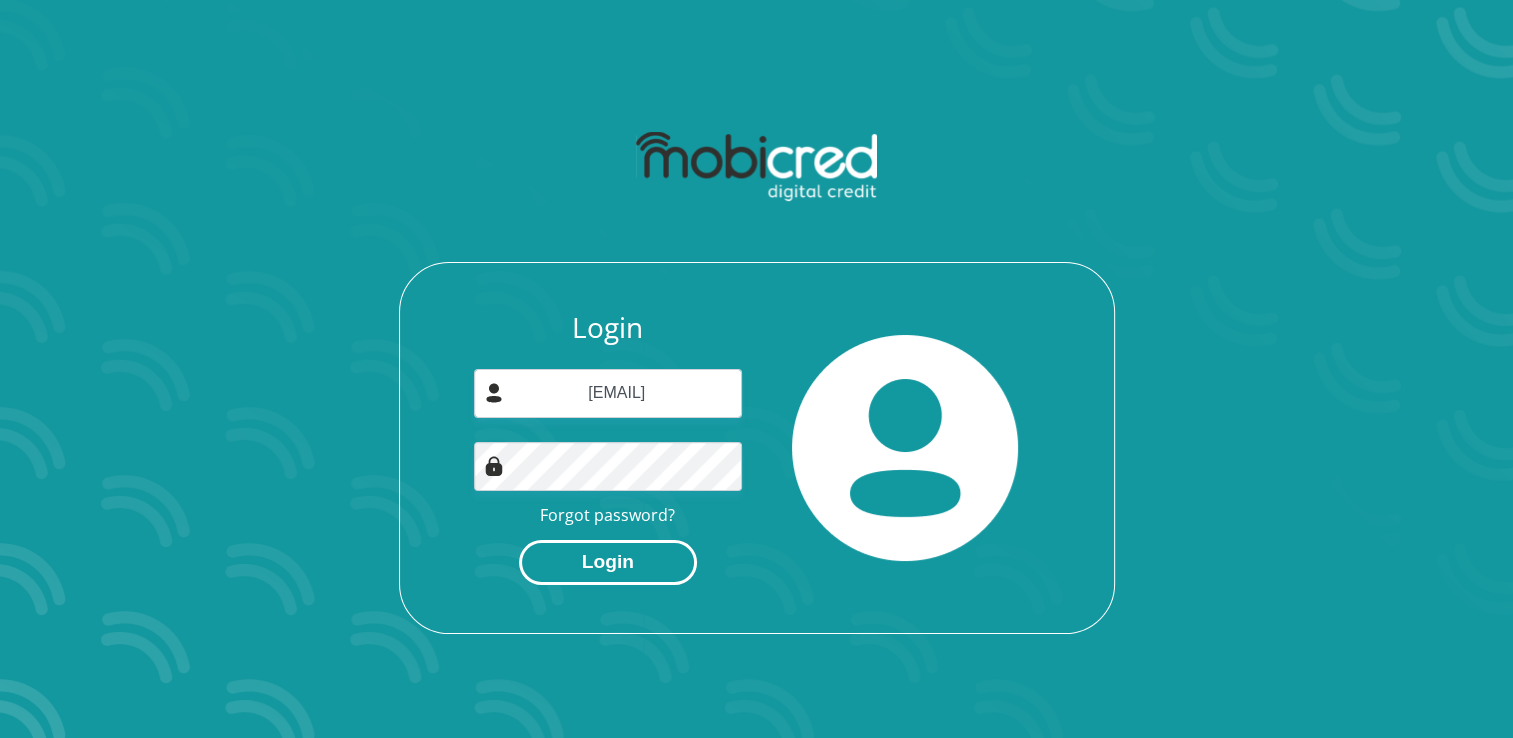 click on "Login" at bounding box center [608, 562] 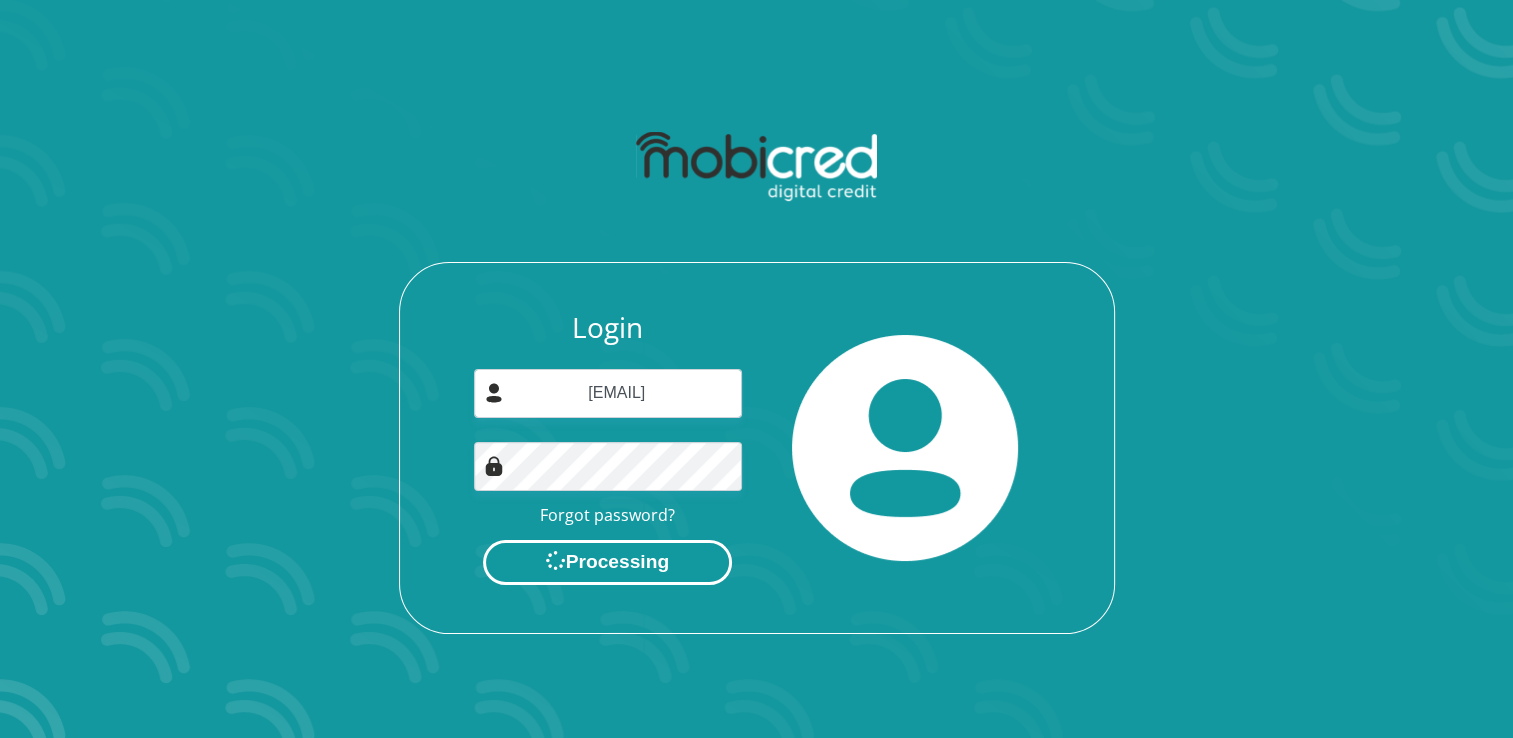 scroll, scrollTop: 0, scrollLeft: 0, axis: both 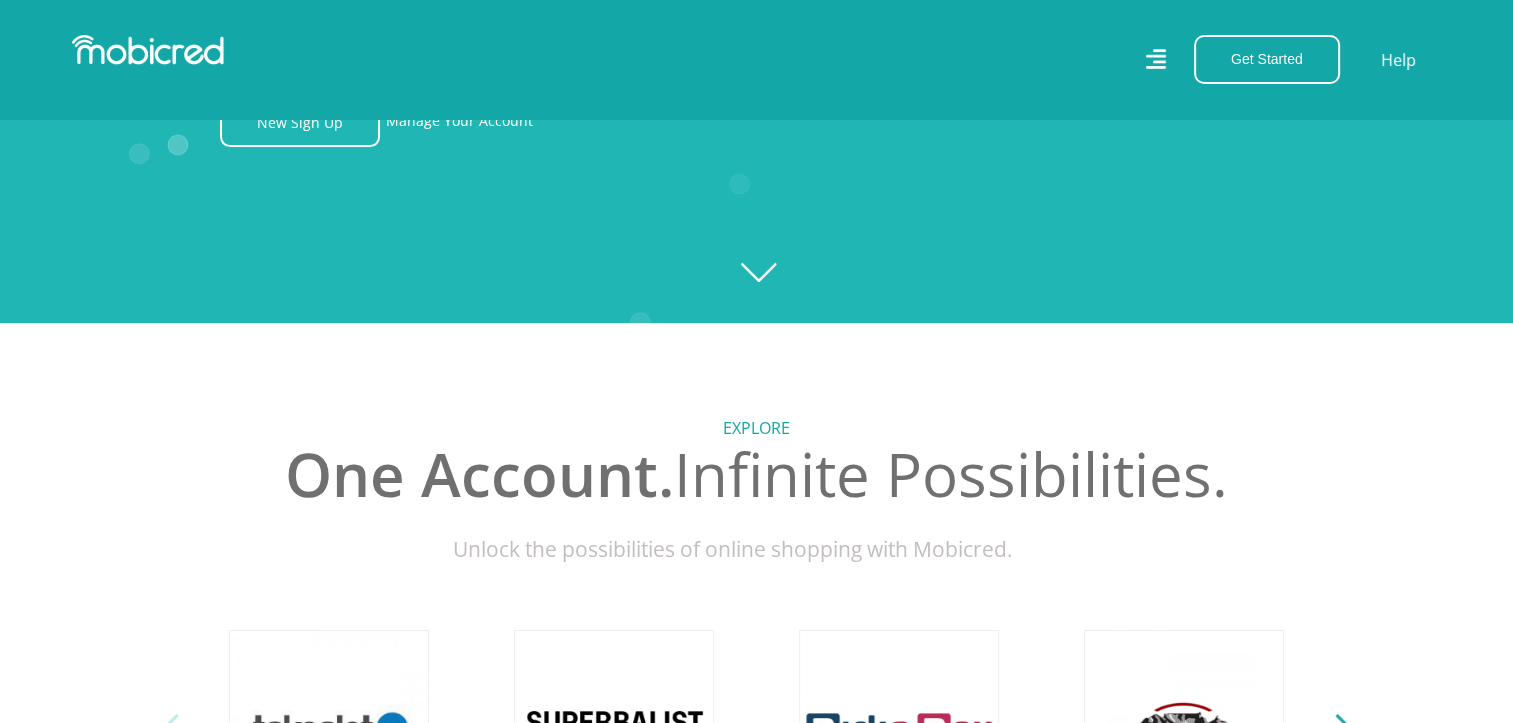 click on "Created with Raphaël 2.3.0" 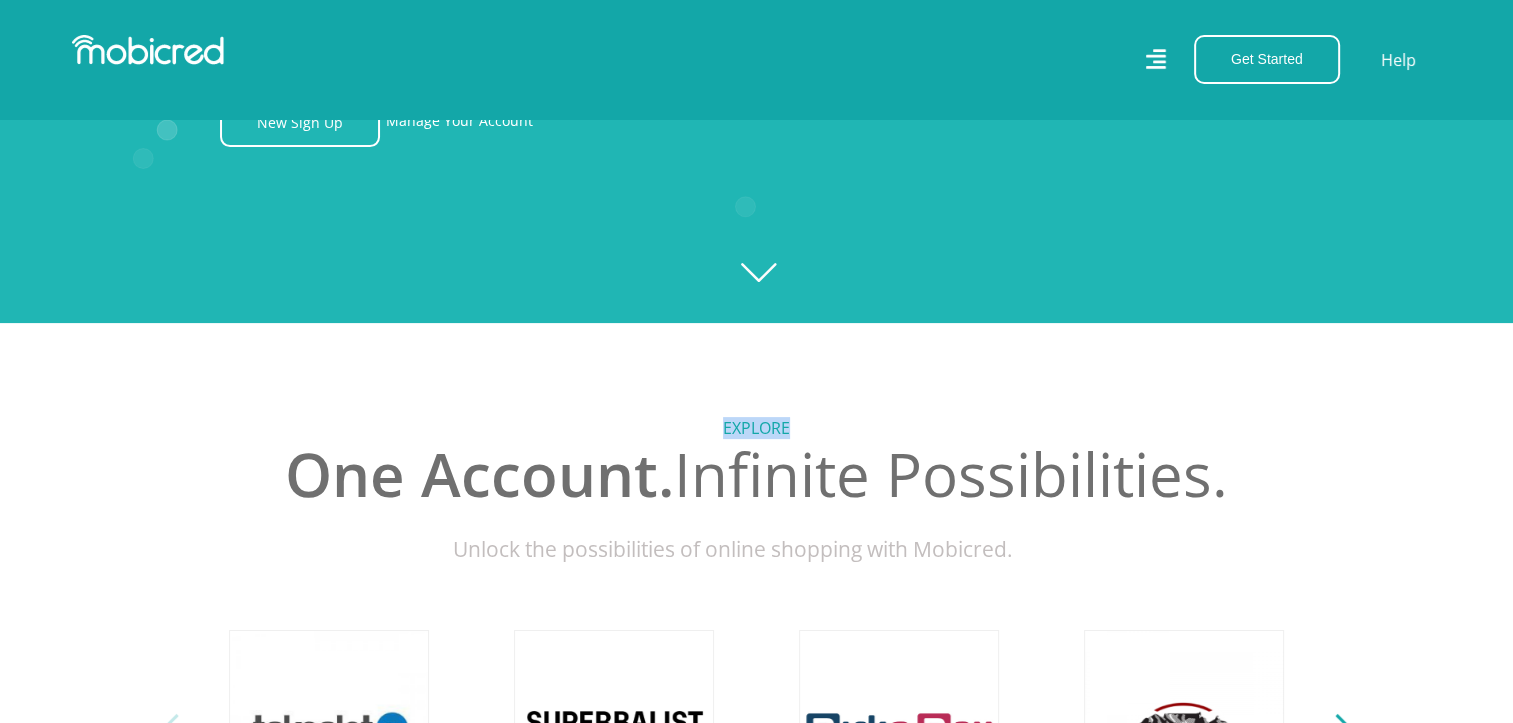 click on "Created with Raphaël 2.3.0" 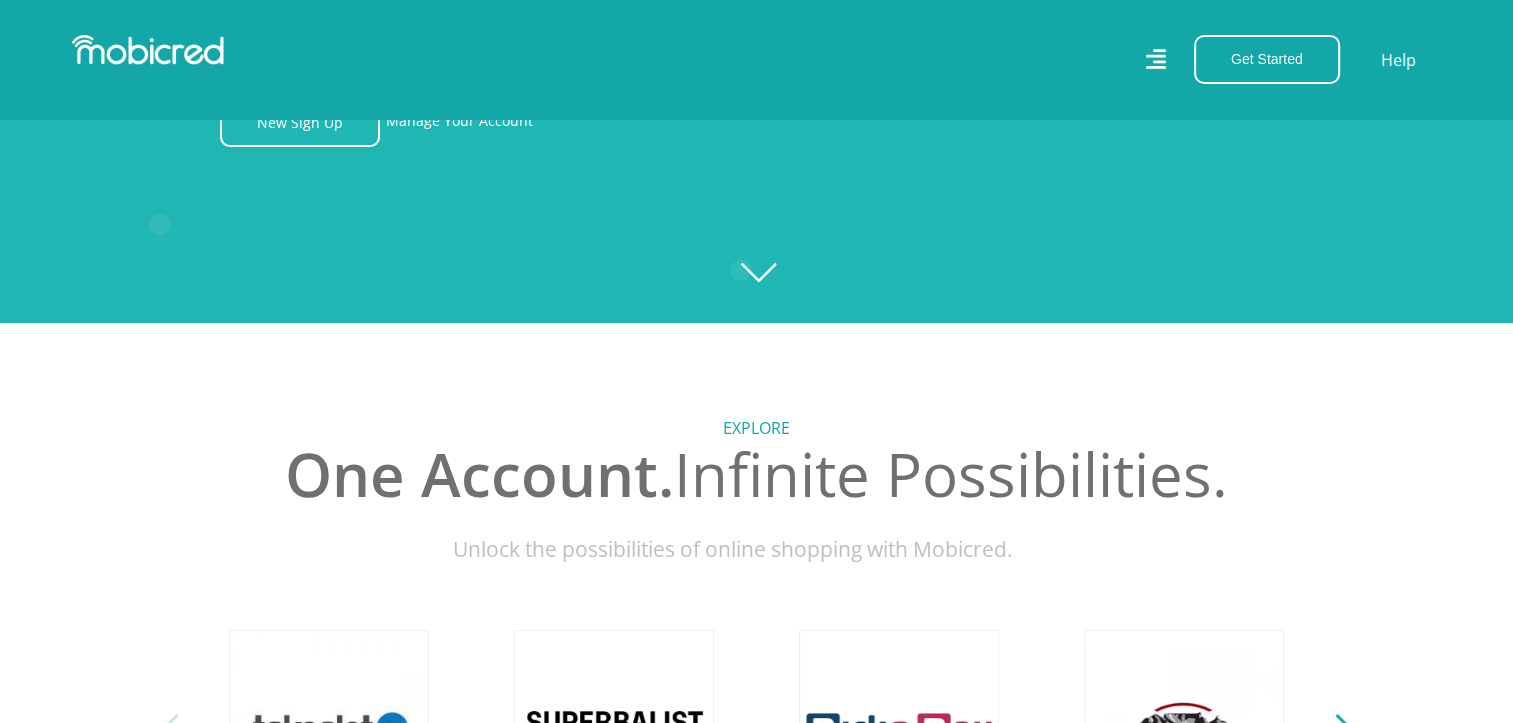 drag, startPoint x: 773, startPoint y: 276, endPoint x: 1065, endPoint y: 210, distance: 299.366 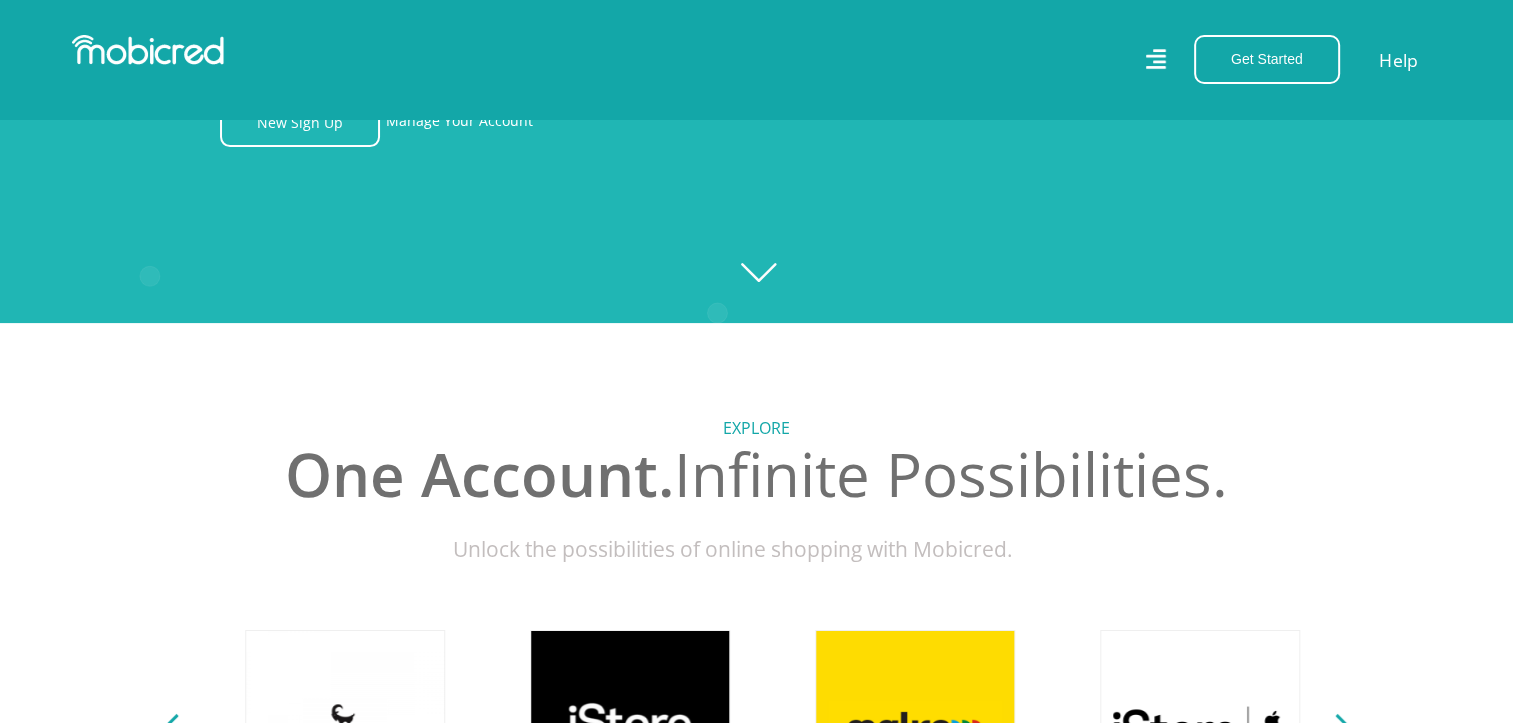 scroll, scrollTop: 0, scrollLeft: 1424, axis: horizontal 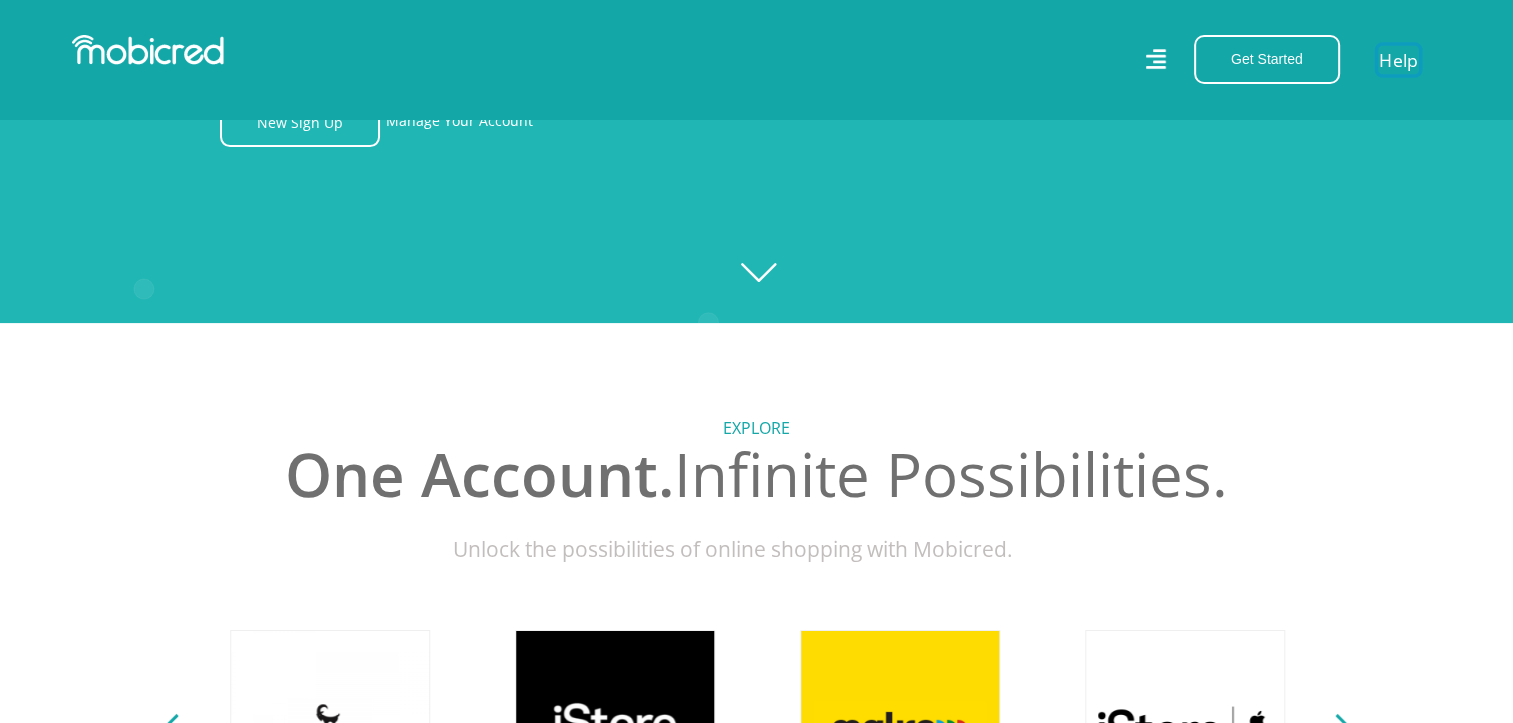 click on "Help" at bounding box center (1398, 59) 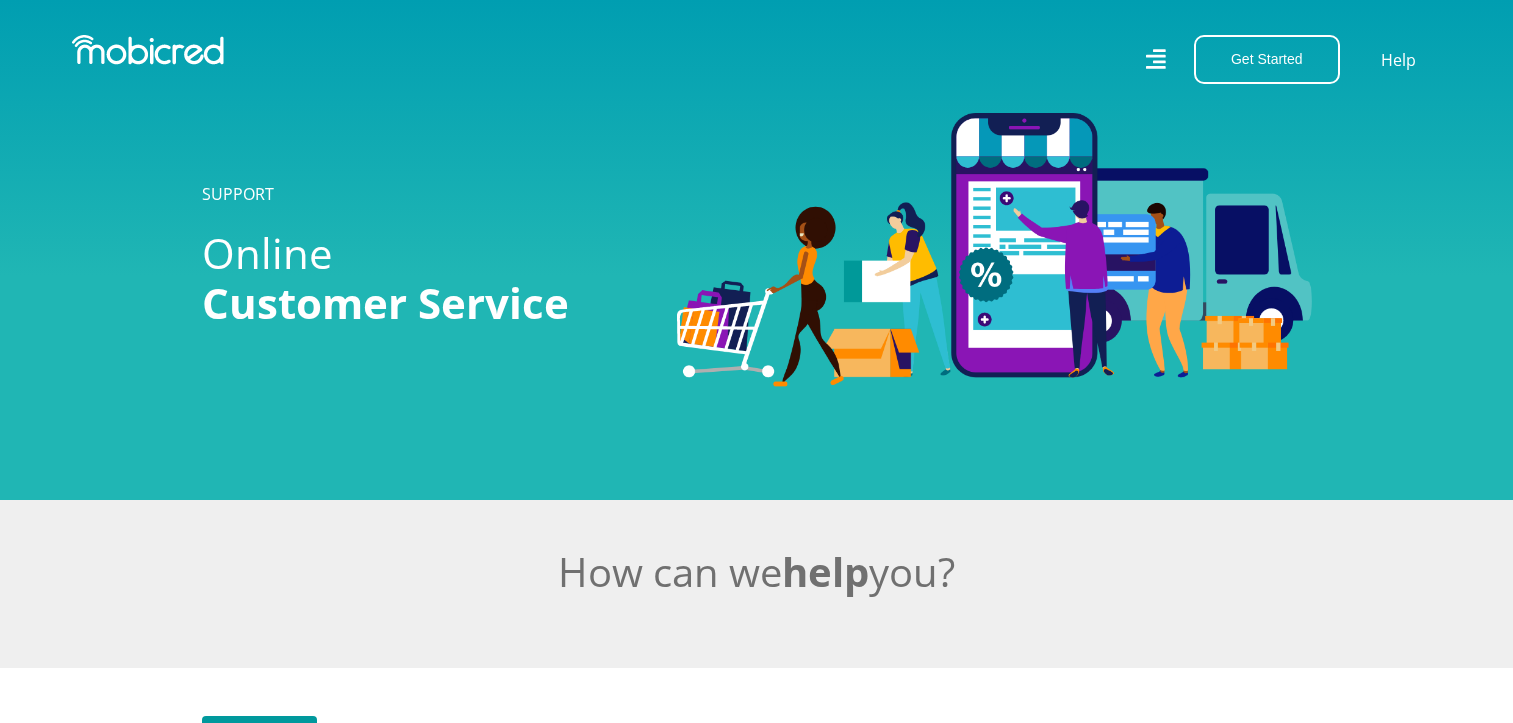 scroll, scrollTop: 0, scrollLeft: 0, axis: both 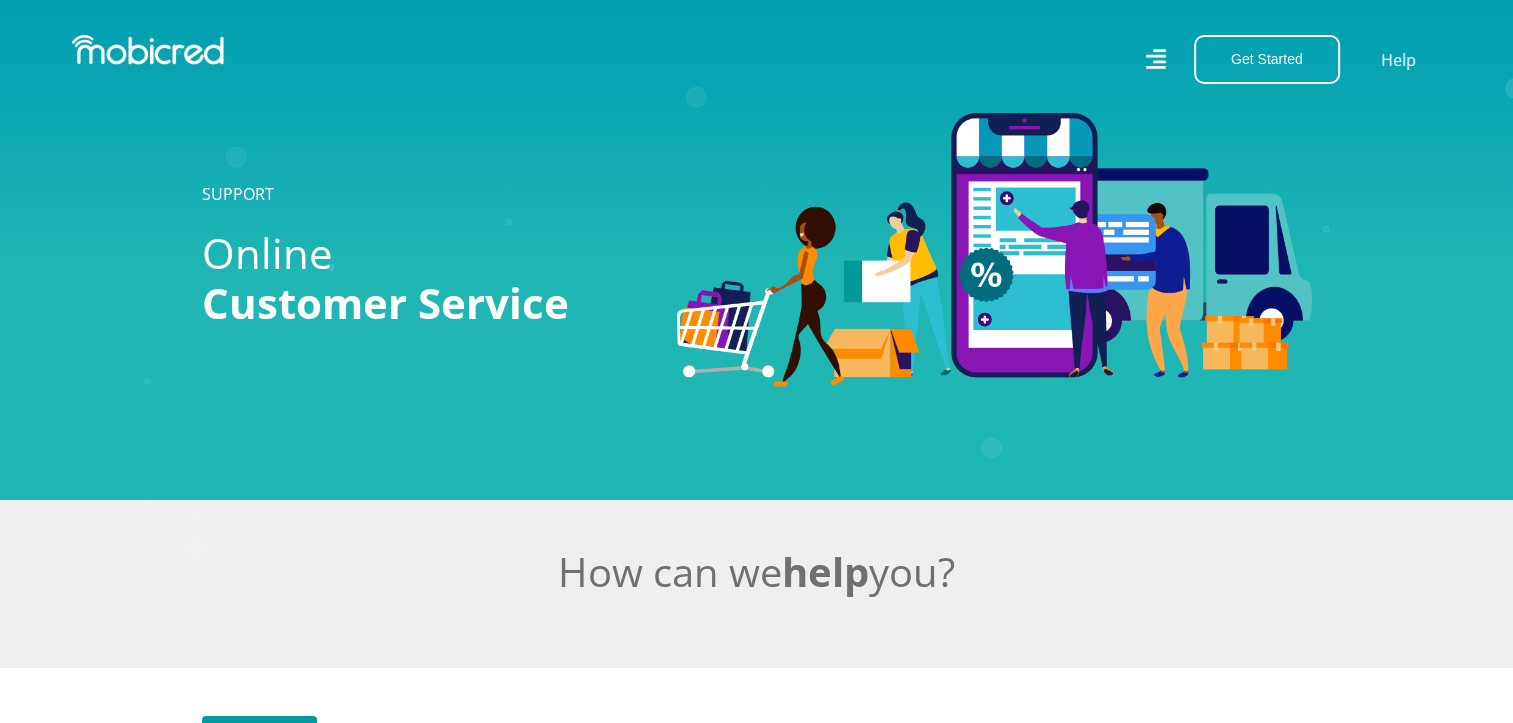 drag, startPoint x: 0, startPoint y: 0, endPoint x: 710, endPoint y: 200, distance: 737.63135 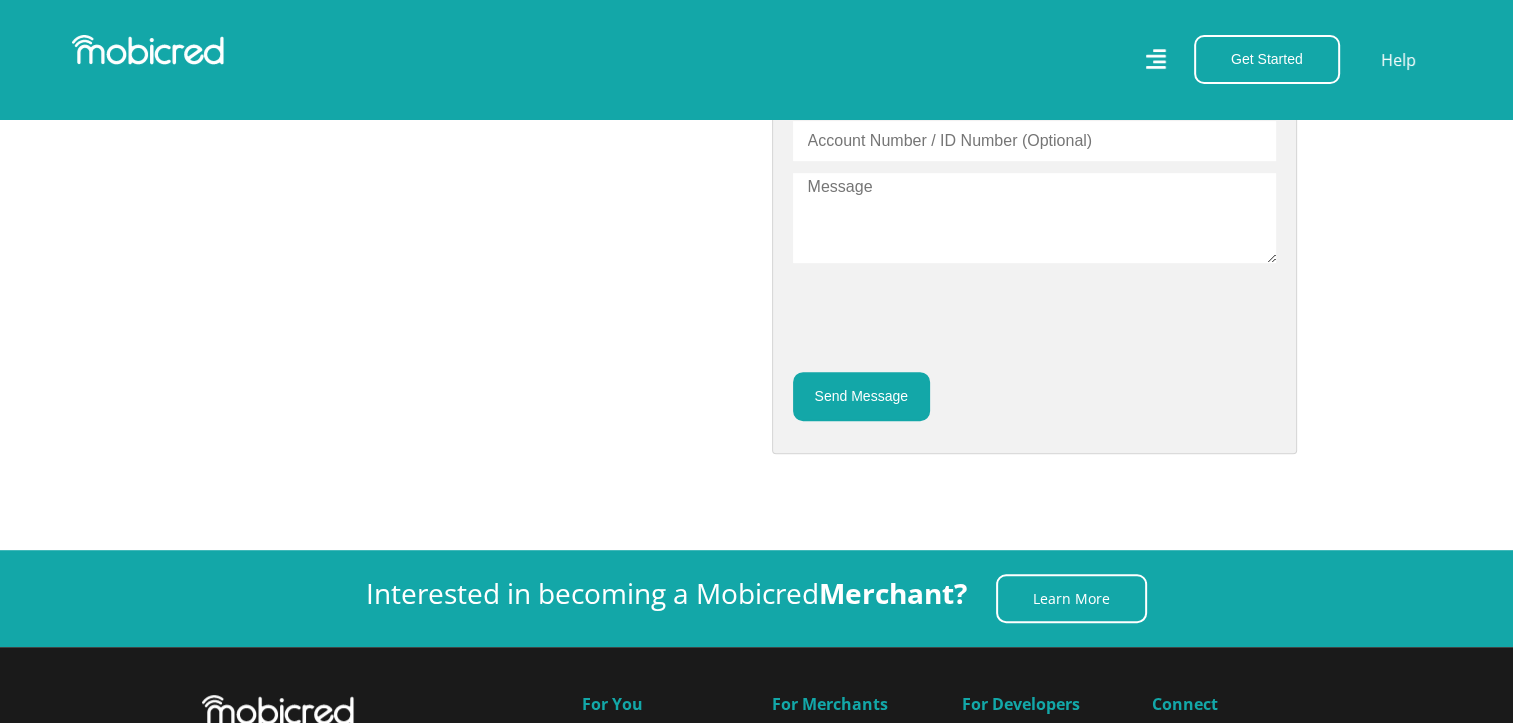scroll, scrollTop: 1214, scrollLeft: 0, axis: vertical 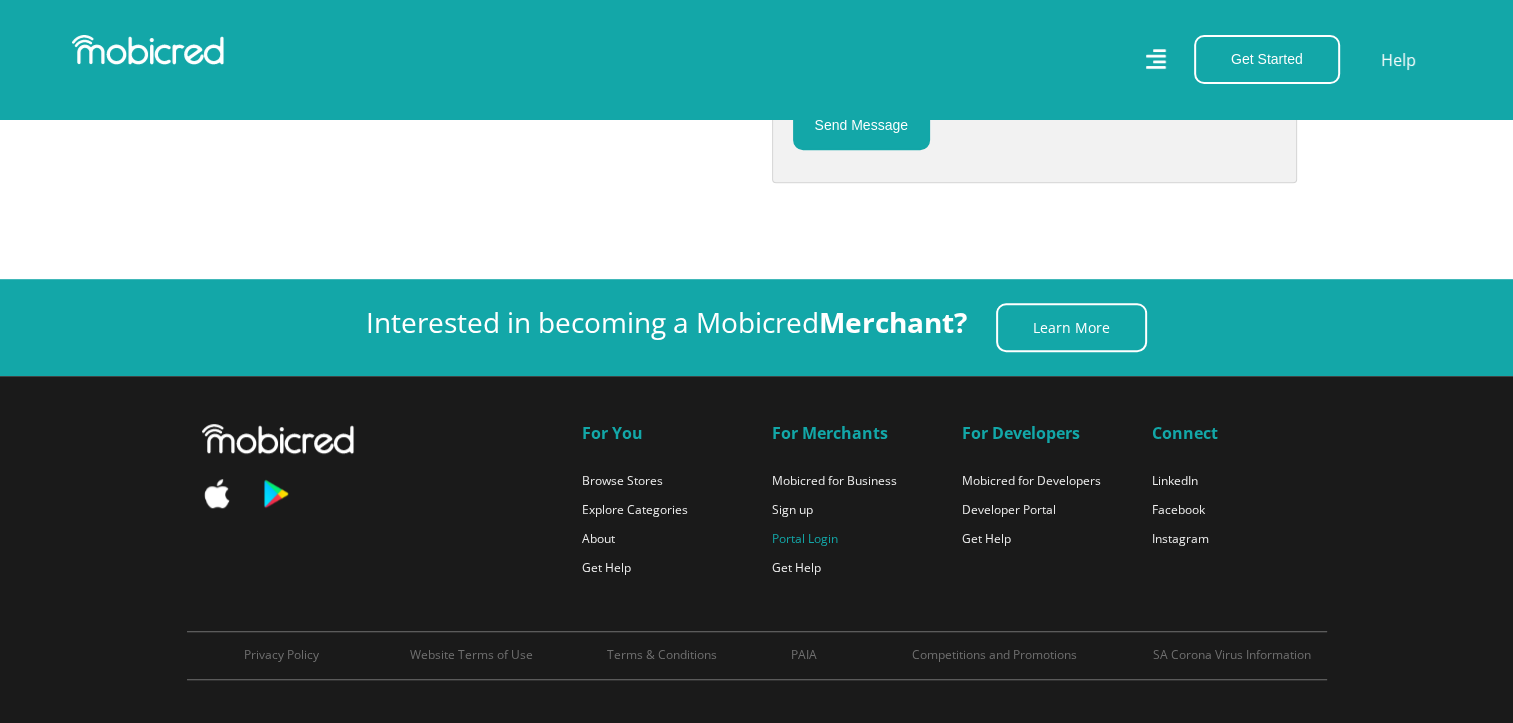 click on "Portal Login" at bounding box center [805, 538] 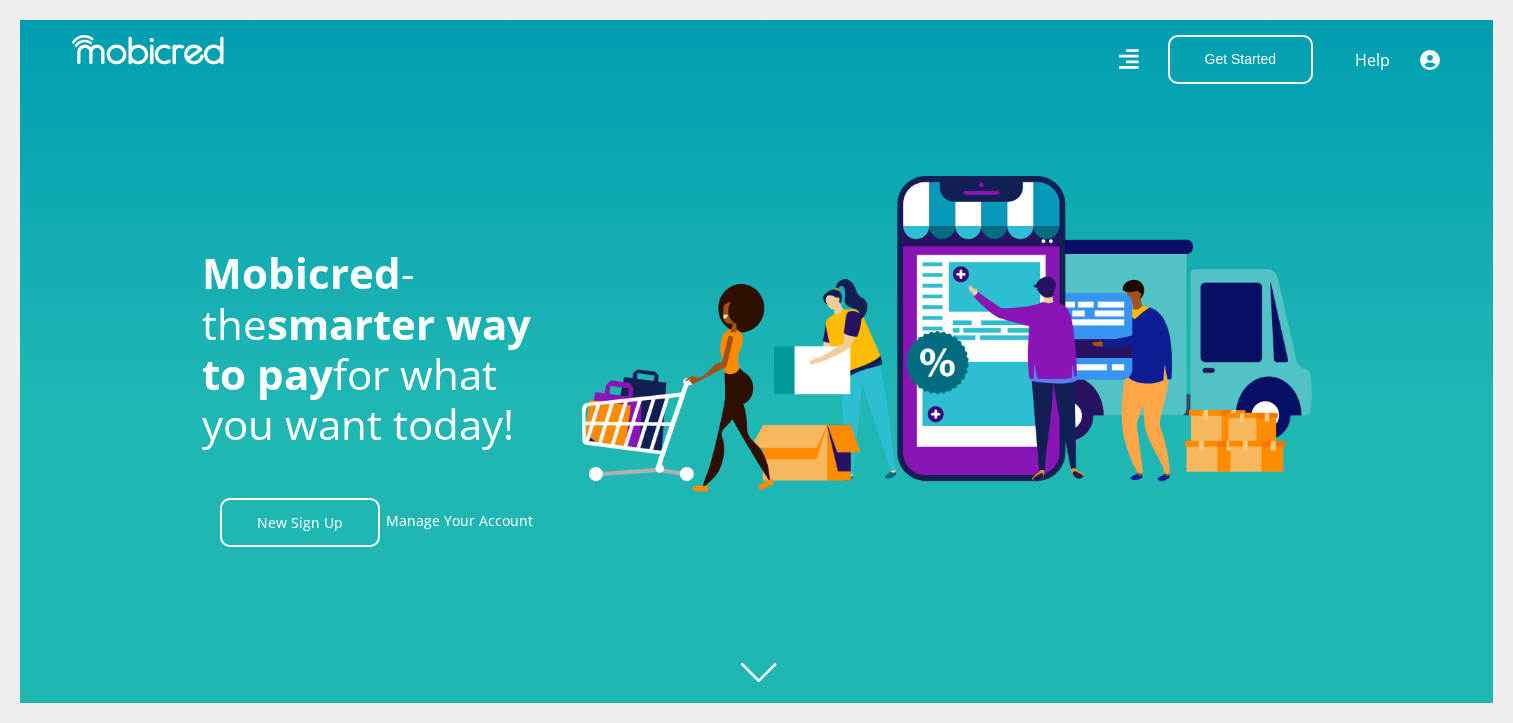 scroll, scrollTop: 0, scrollLeft: 0, axis: both 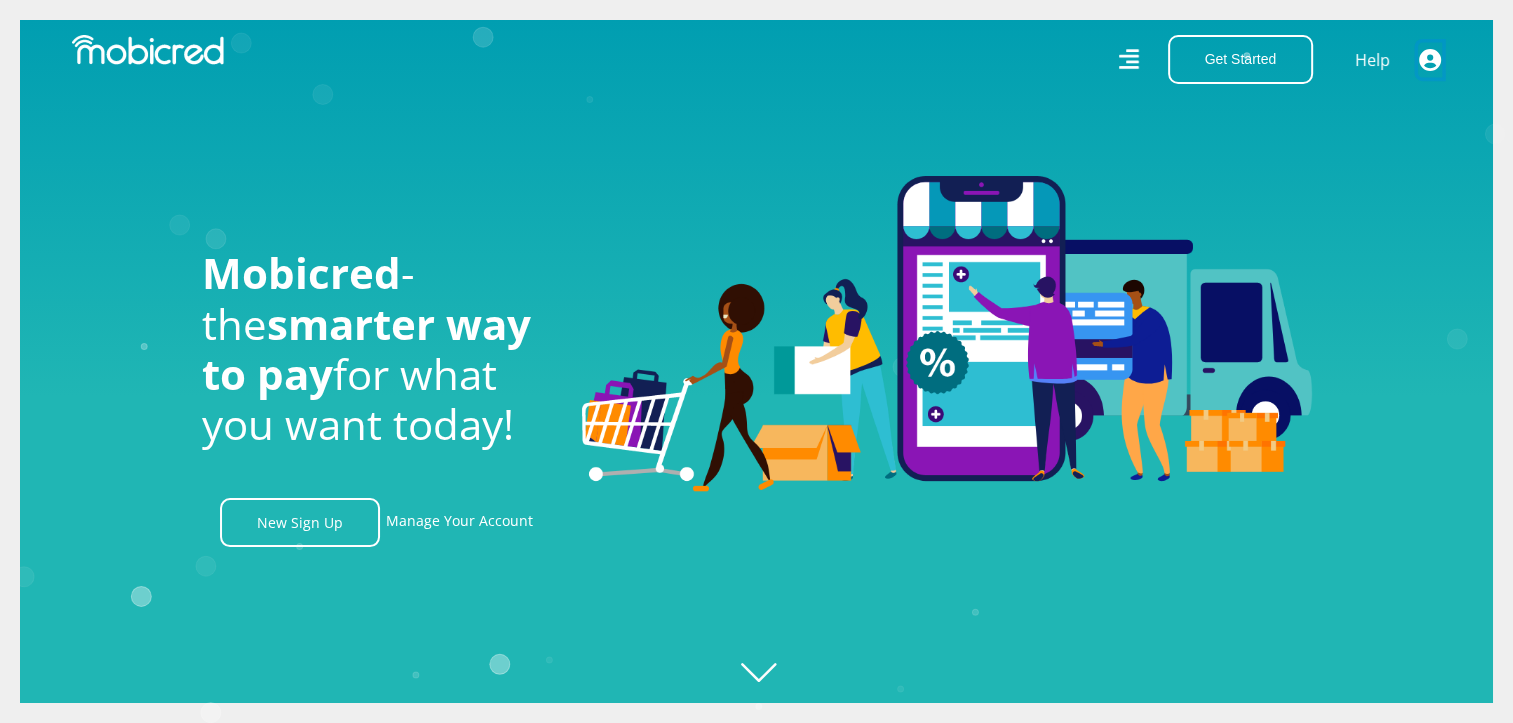 click 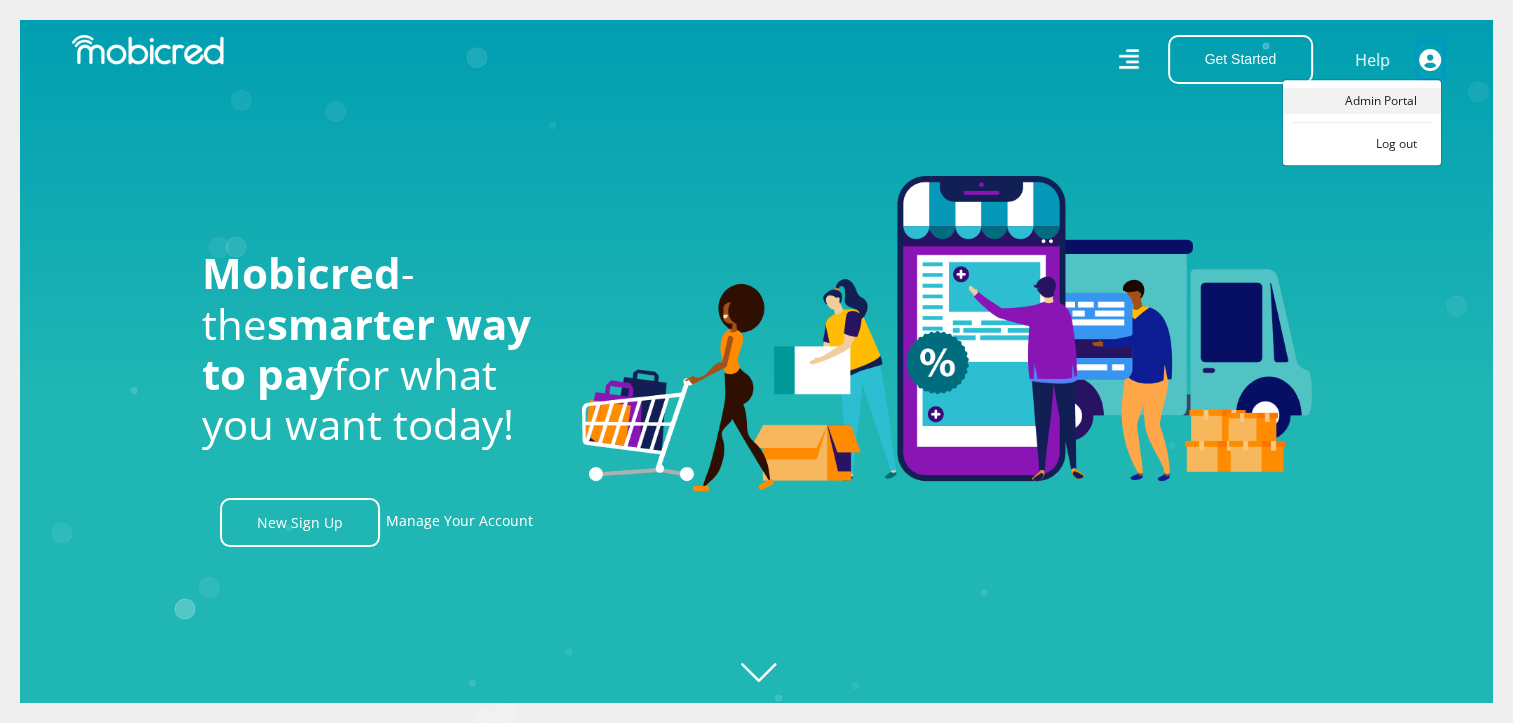 scroll, scrollTop: 0, scrollLeft: 1275, axis: horizontal 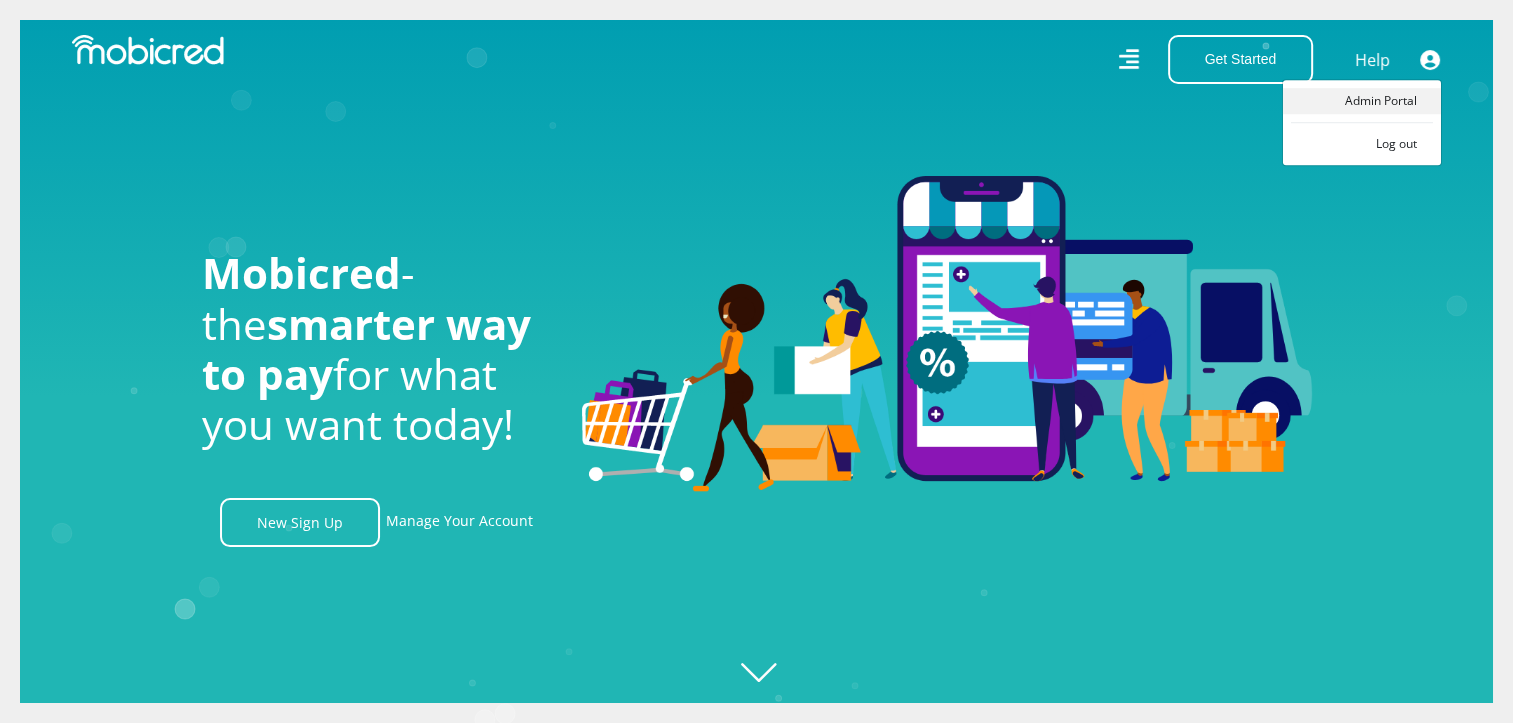 click on "Admin Portal" at bounding box center [1362, 101] 